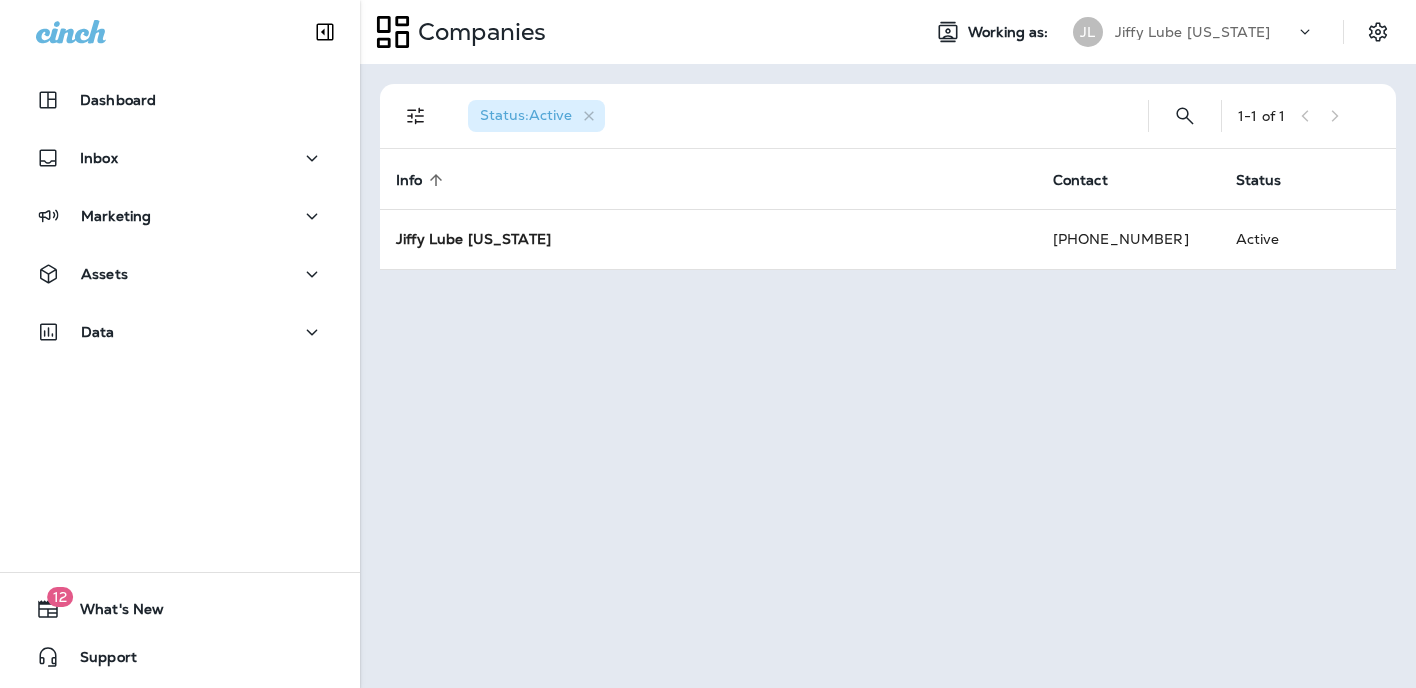 scroll, scrollTop: 0, scrollLeft: 0, axis: both 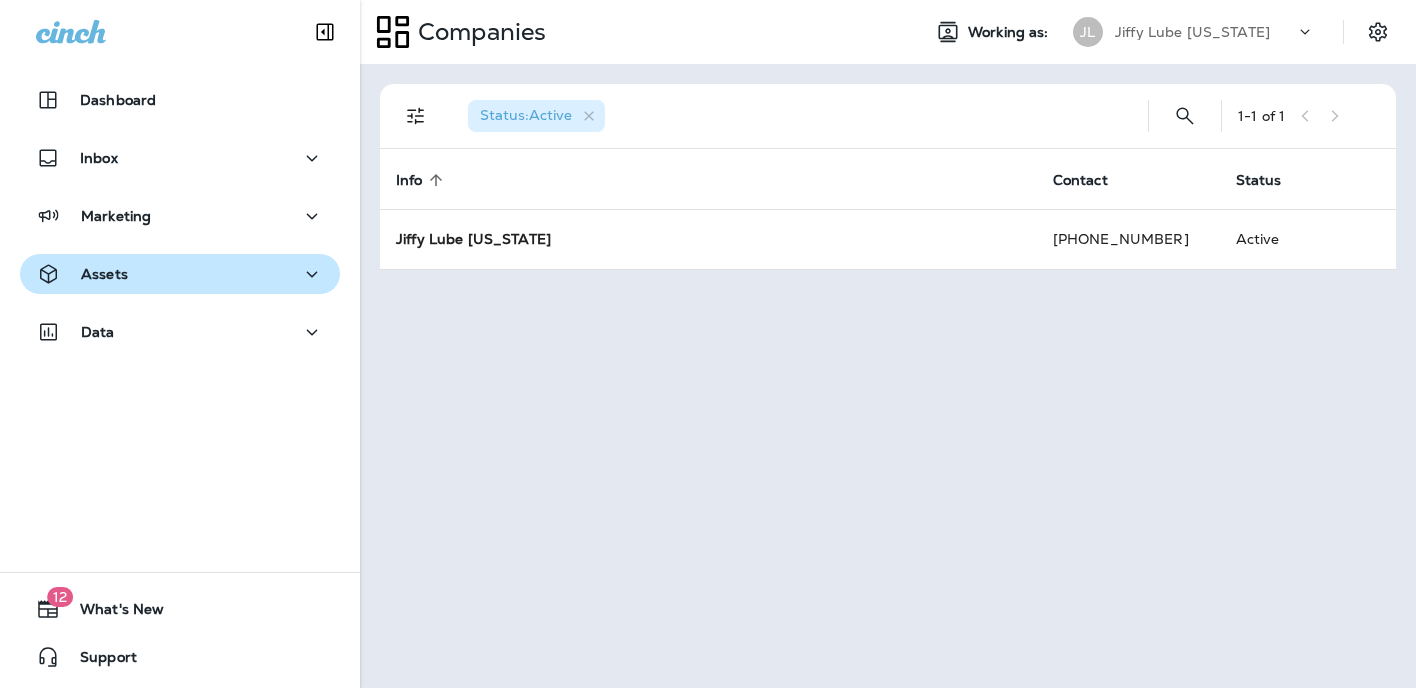 click on "Assets" at bounding box center [82, 274] 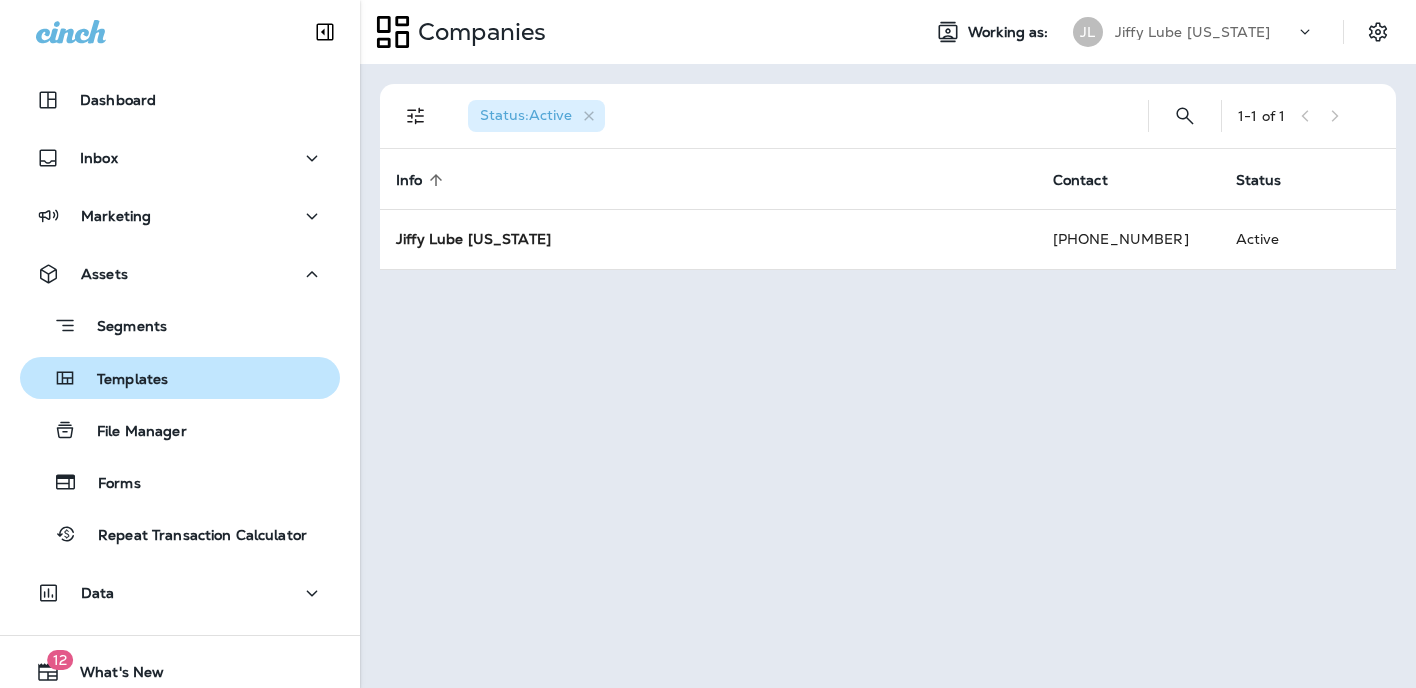 click on "Templates" at bounding box center [122, 380] 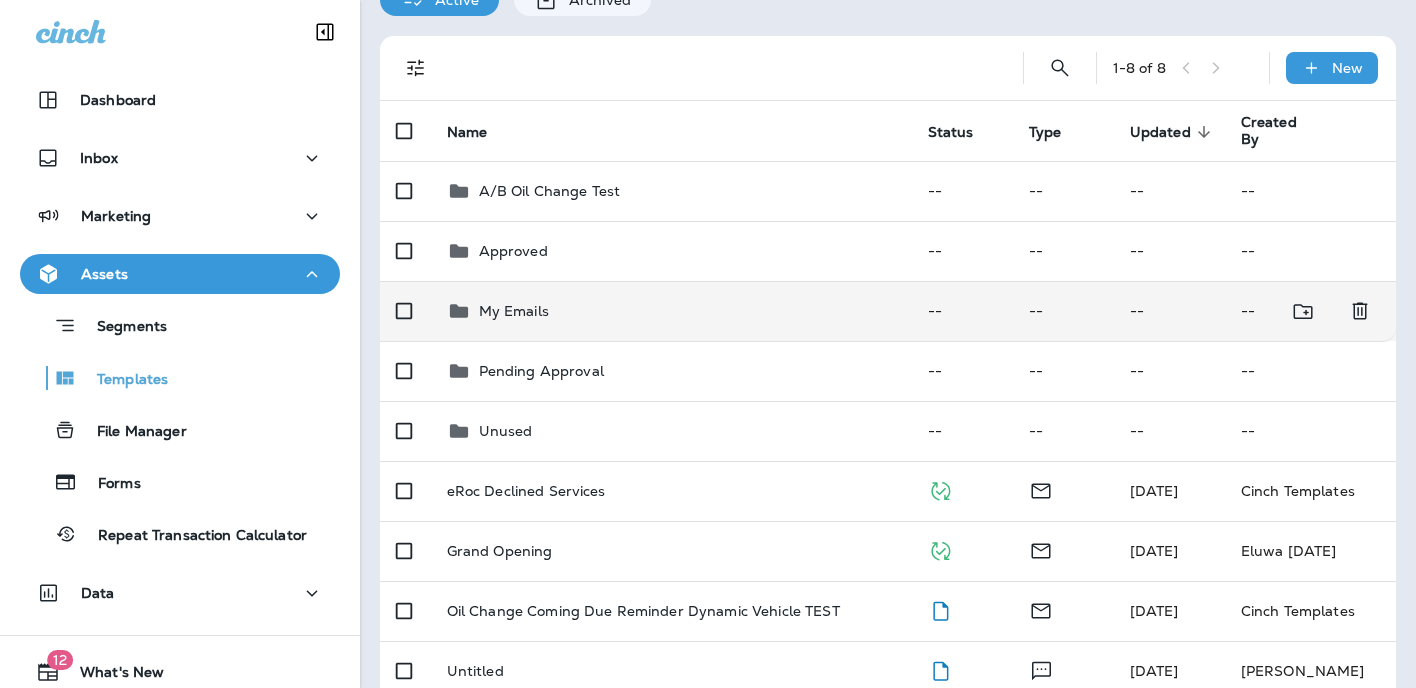 scroll, scrollTop: 200, scrollLeft: 0, axis: vertical 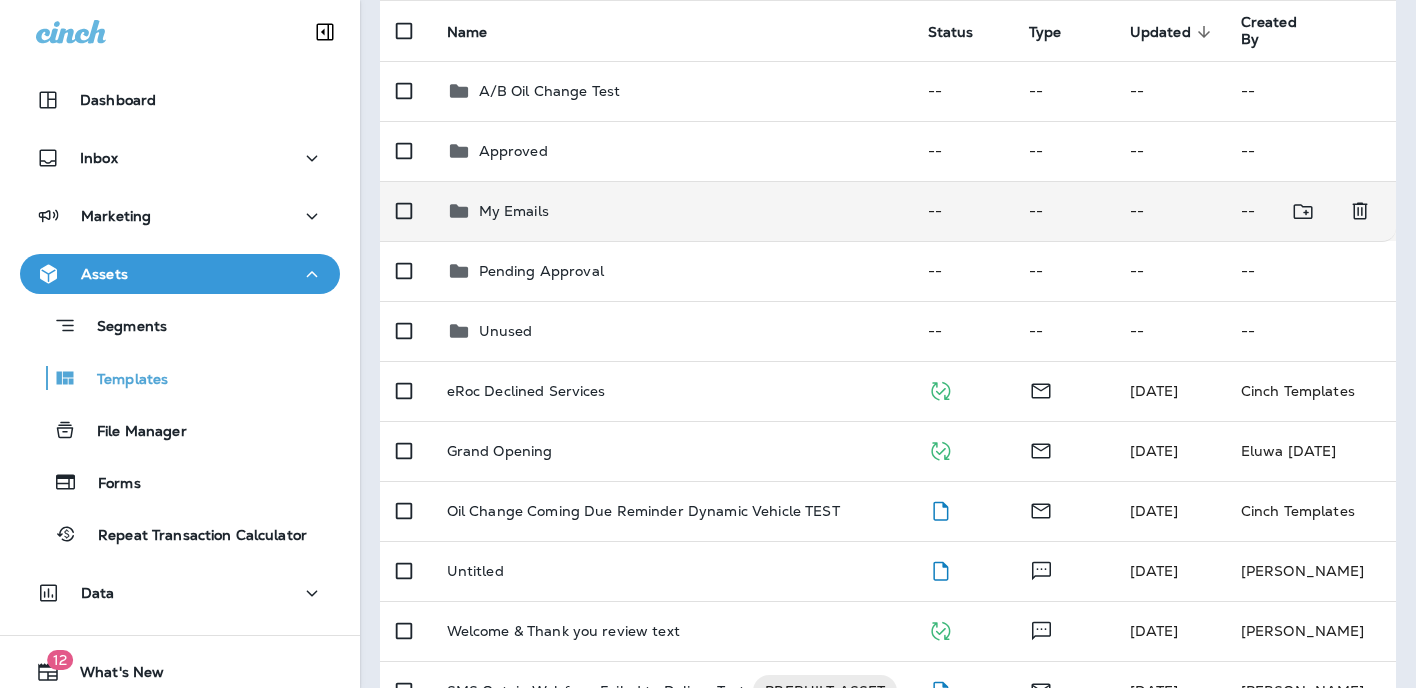 click on "My Emails" at bounding box center [514, 211] 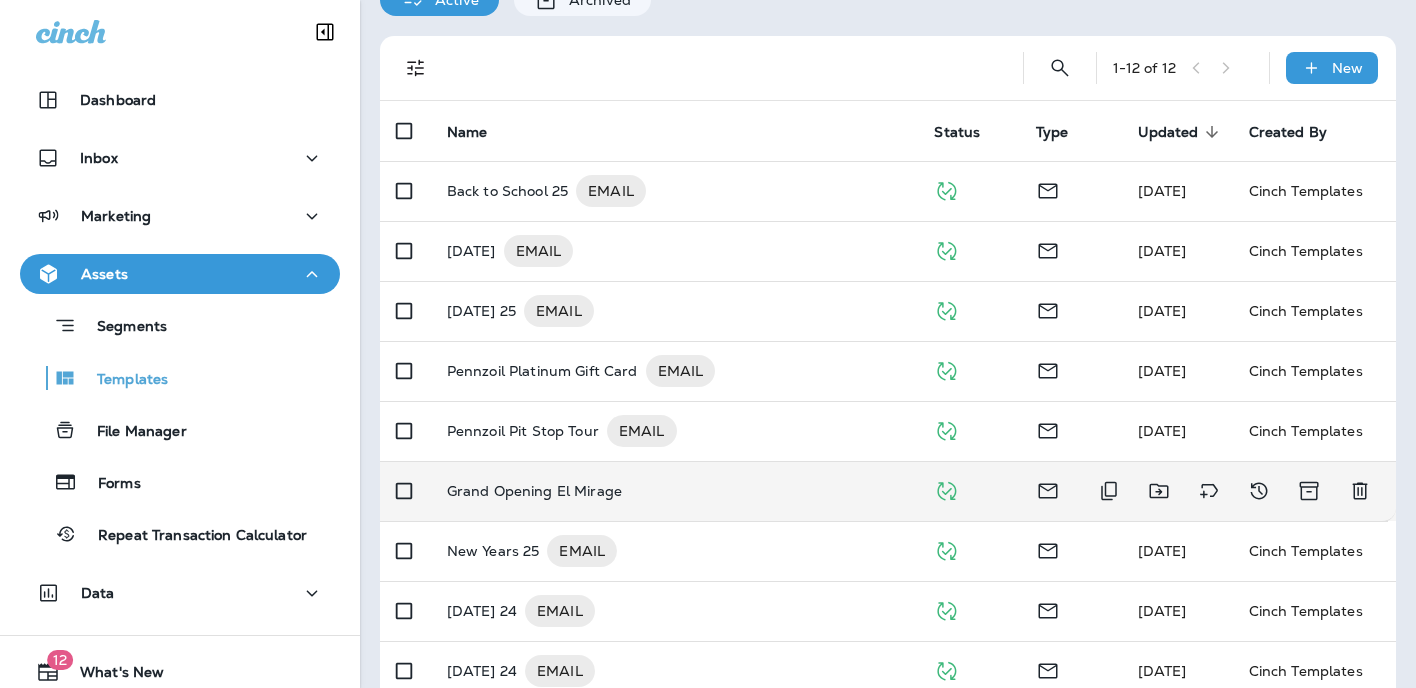 scroll, scrollTop: 200, scrollLeft: 0, axis: vertical 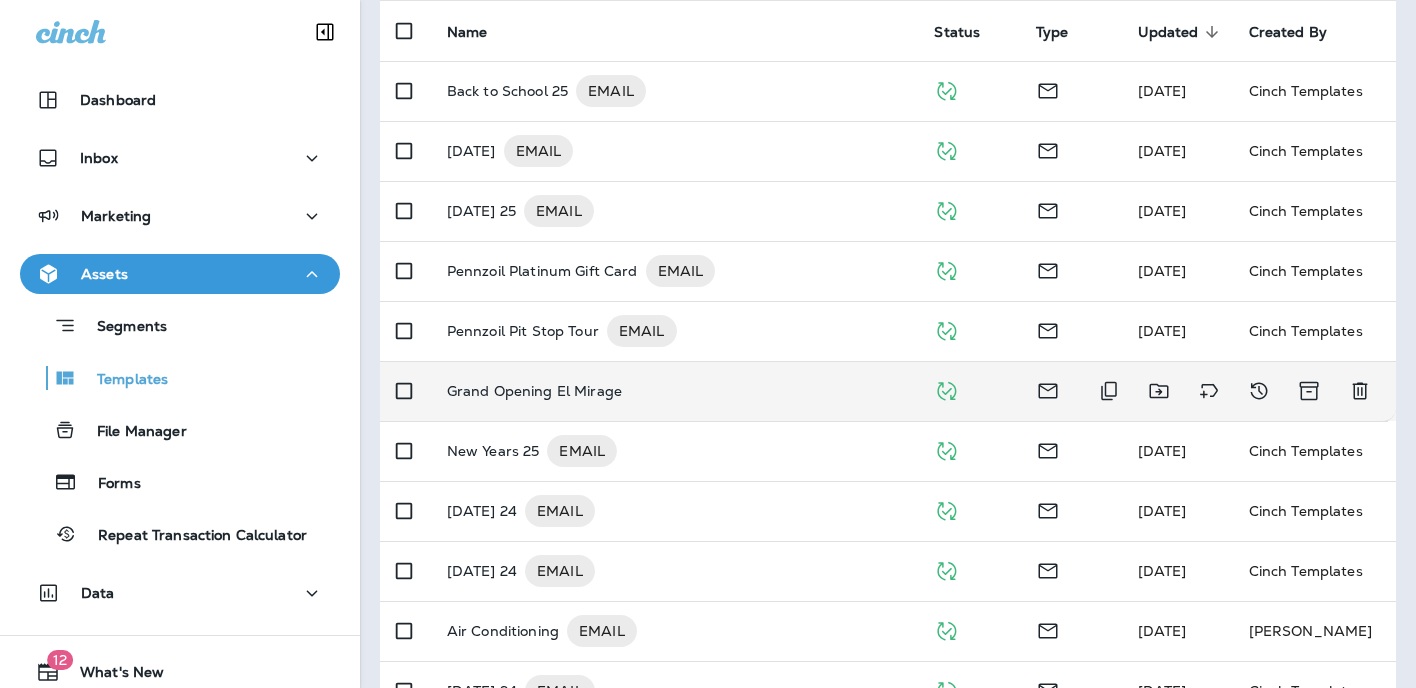 click on "Grand Opening El Mirage" at bounding box center (534, 391) 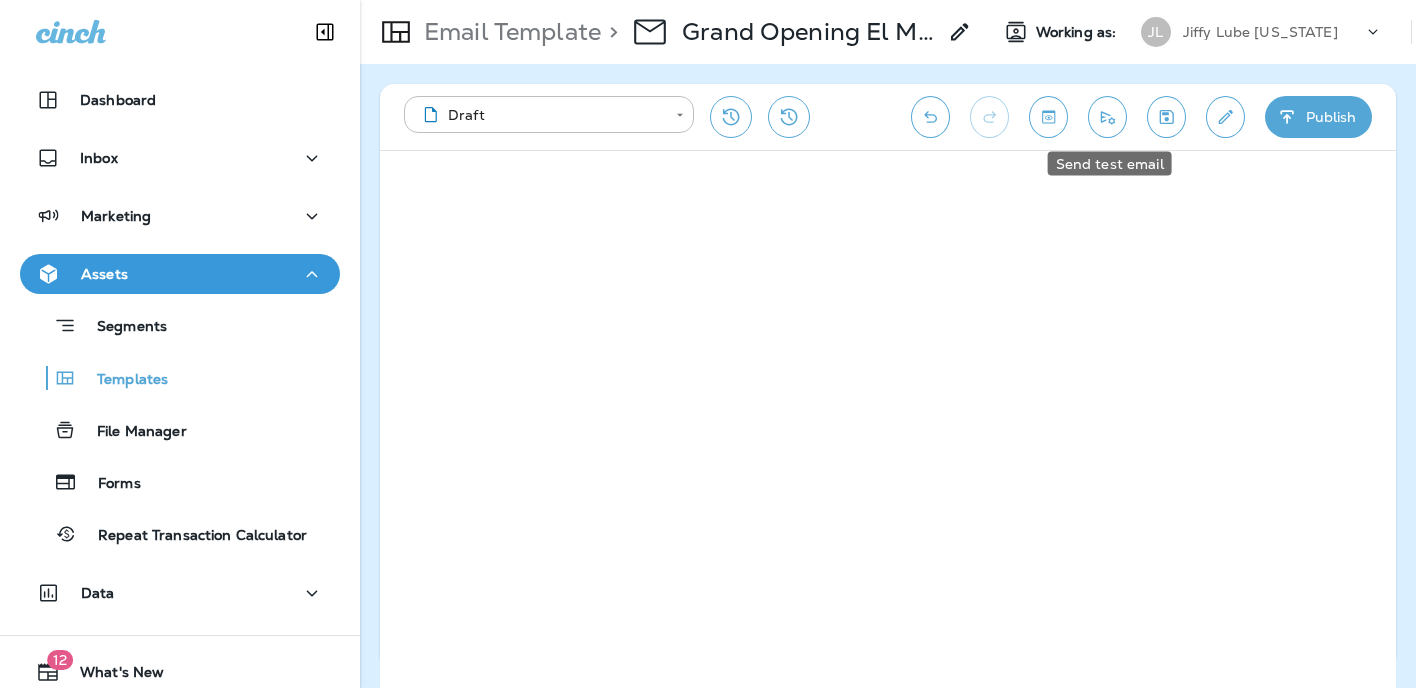 click 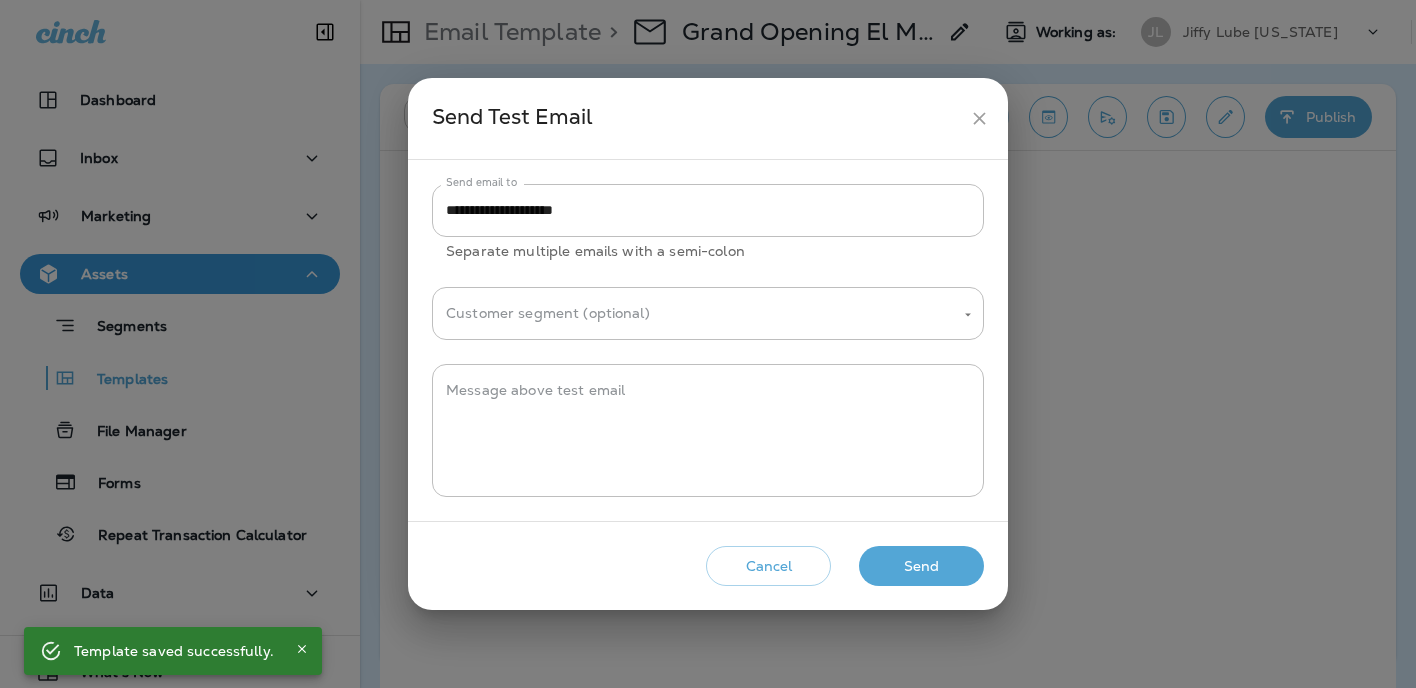 click on "Send" at bounding box center (921, 566) 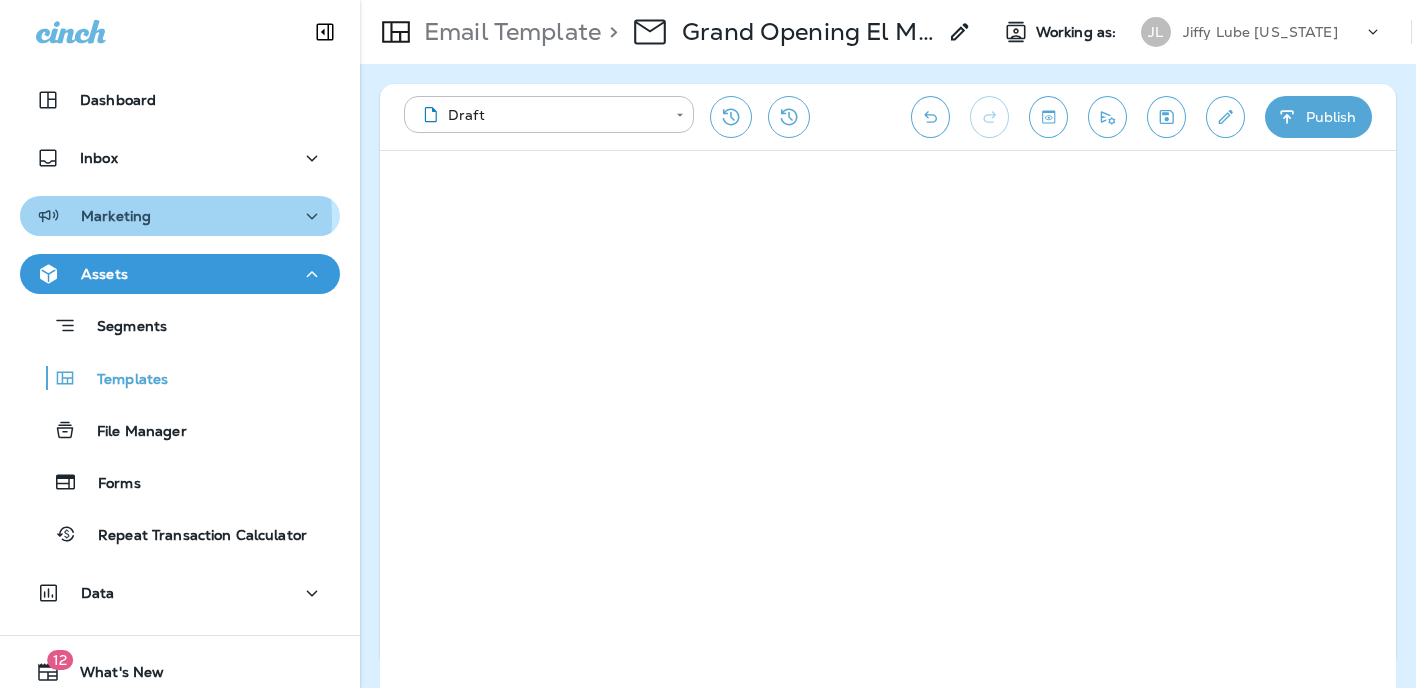 click on "Marketing" at bounding box center [116, 216] 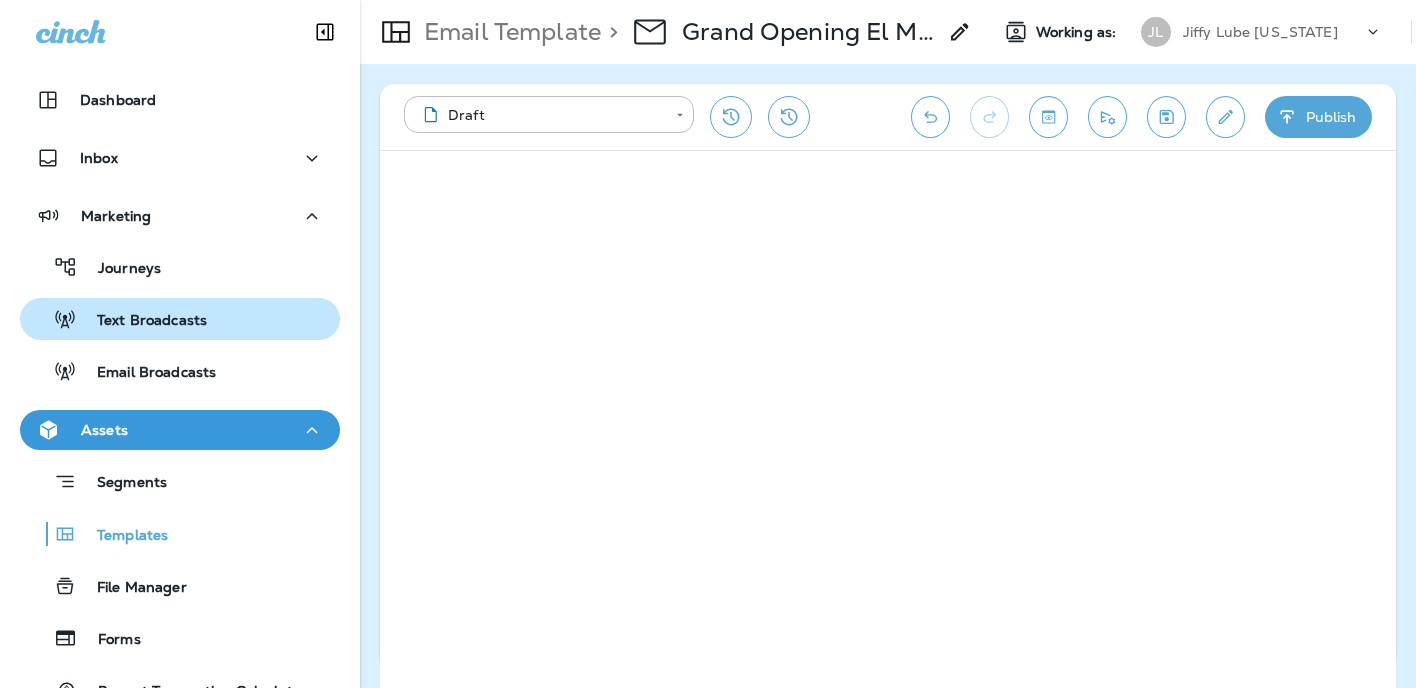 click on "Text Broadcasts" at bounding box center (142, 321) 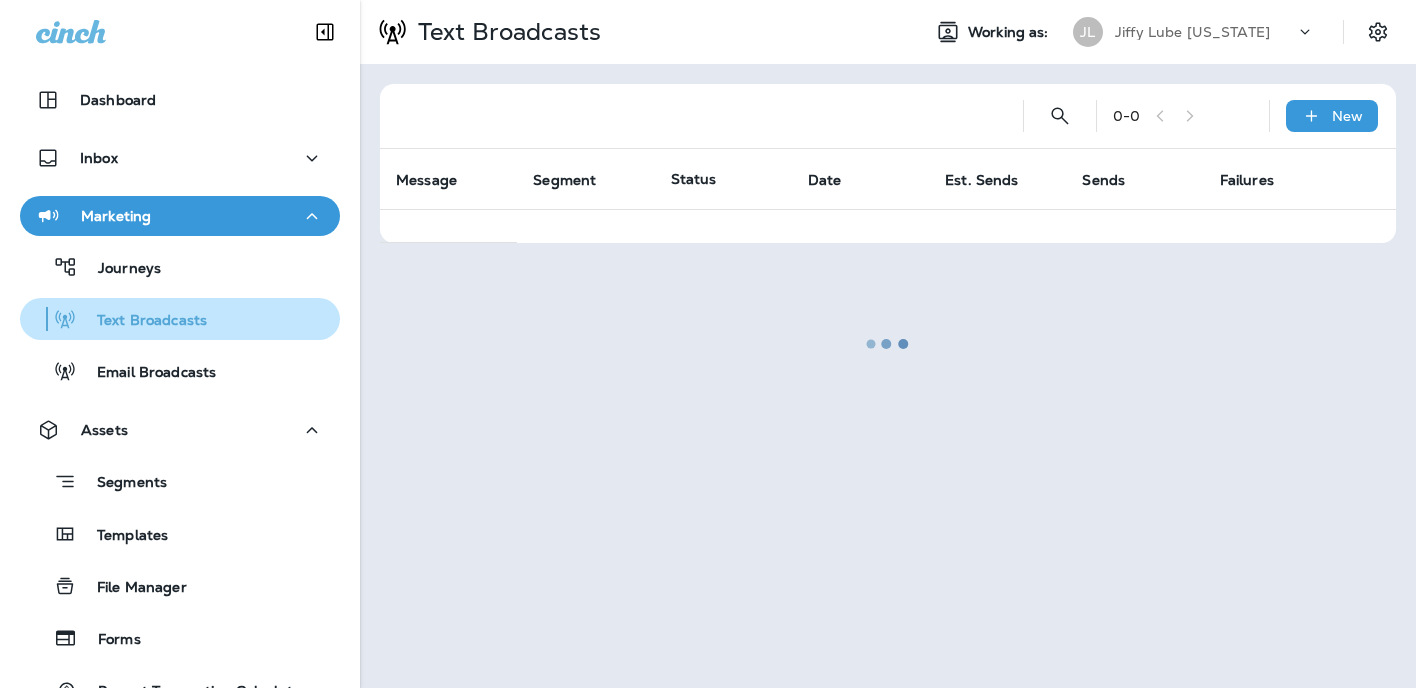 click on "Text Broadcasts" at bounding box center (142, 321) 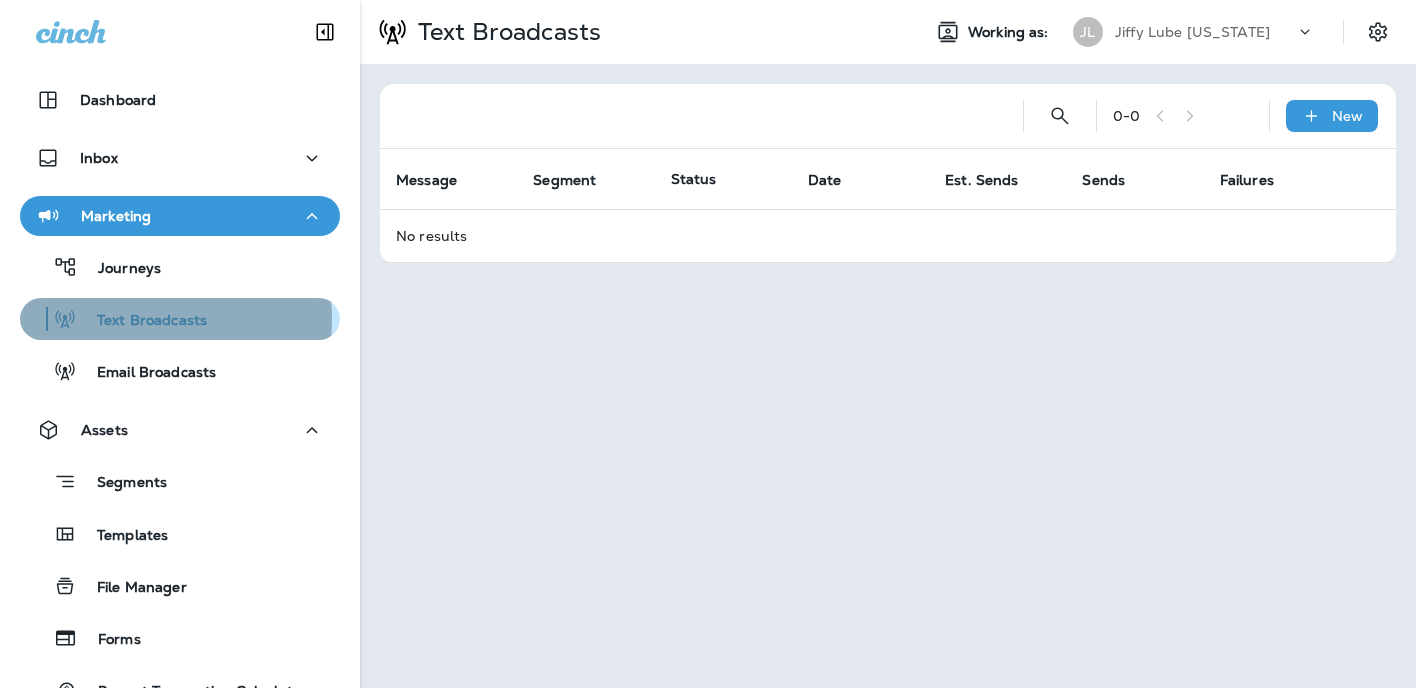 click on "Text Broadcasts" at bounding box center [142, 321] 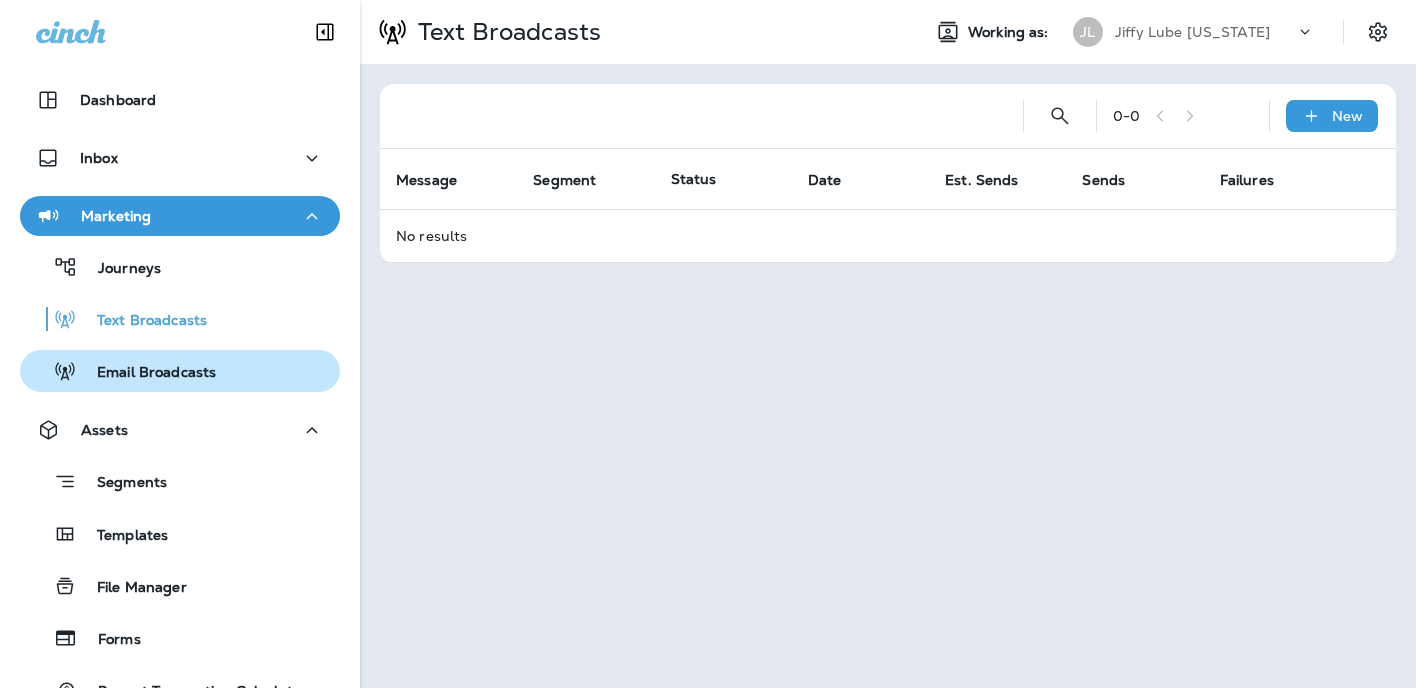 click on "Email Broadcasts" at bounding box center (146, 373) 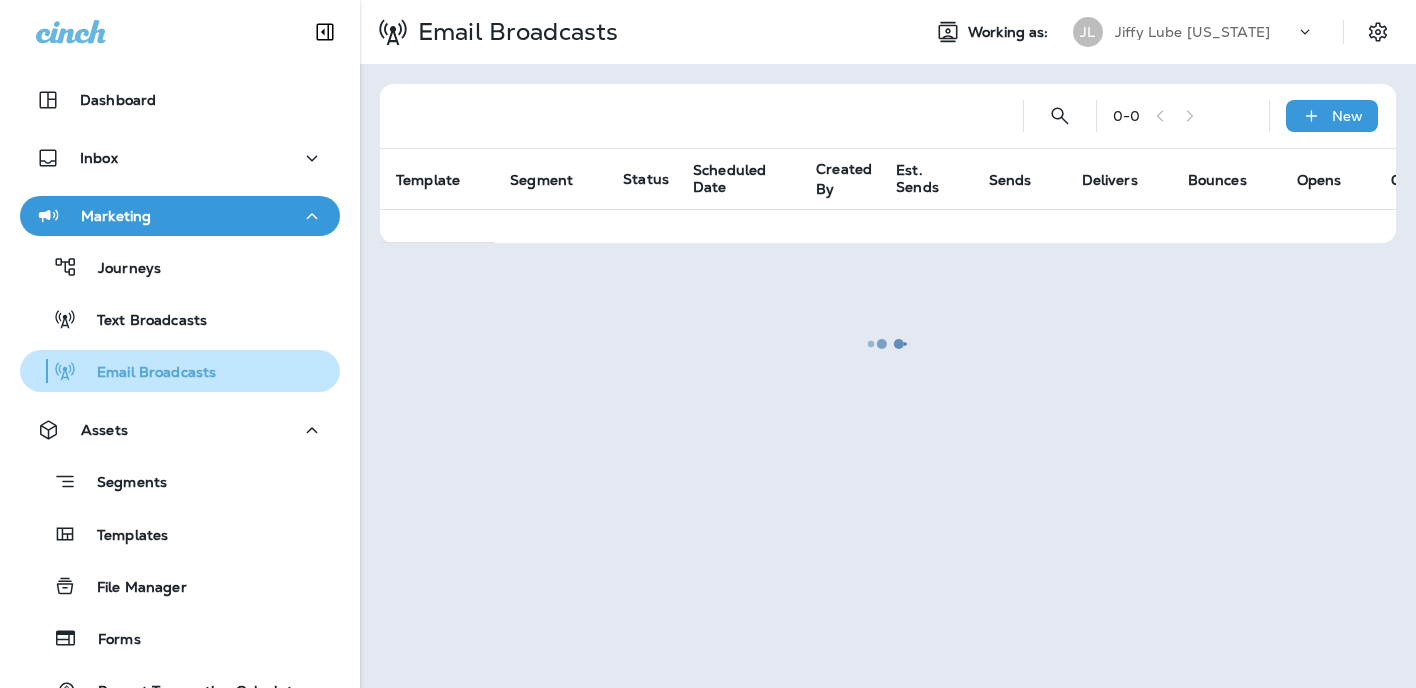 click on "Email Broadcasts" at bounding box center (146, 373) 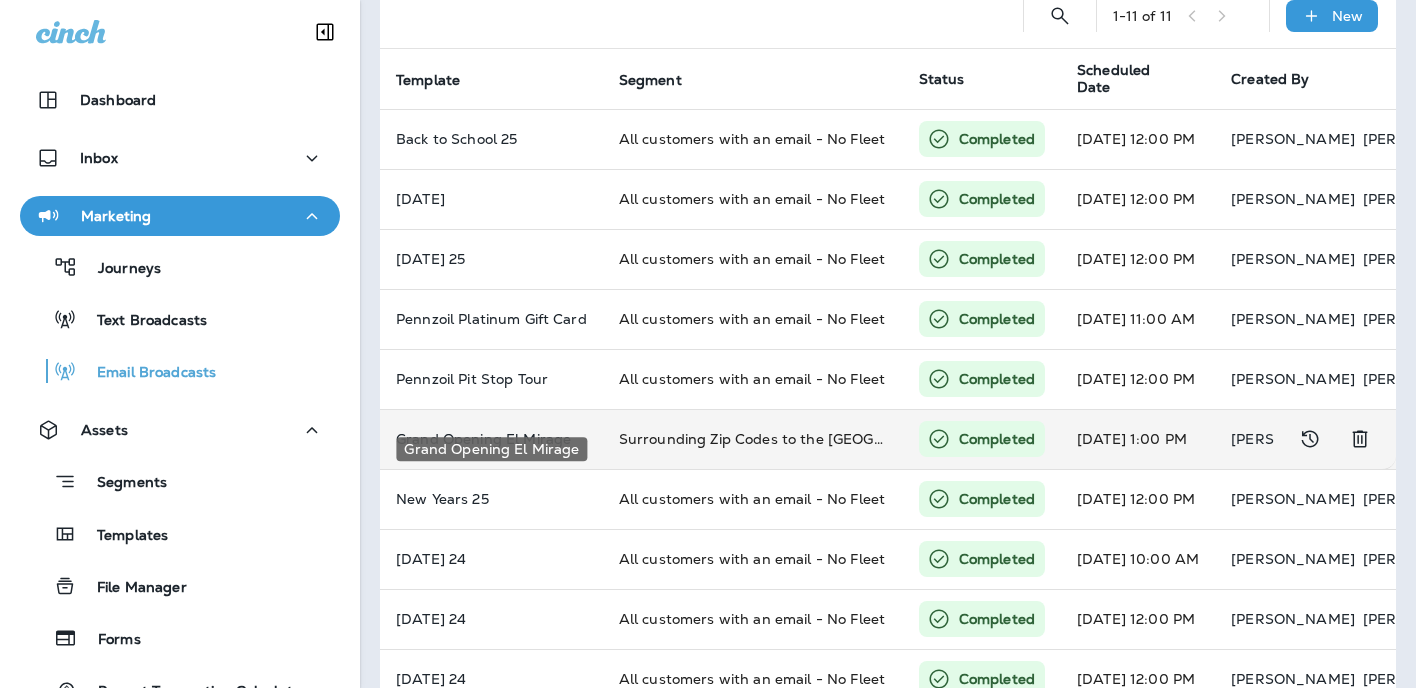 scroll, scrollTop: 200, scrollLeft: 0, axis: vertical 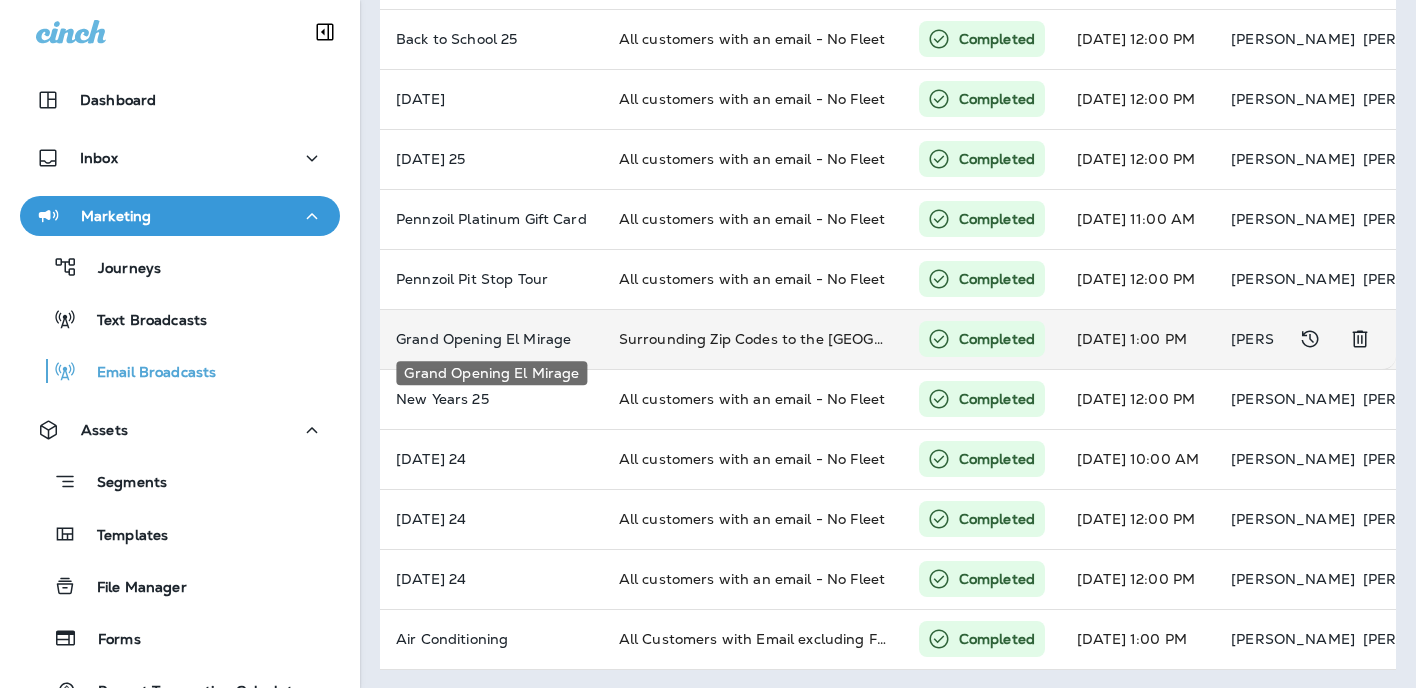 click on "Grand Opening El Mirage" at bounding box center (491, 339) 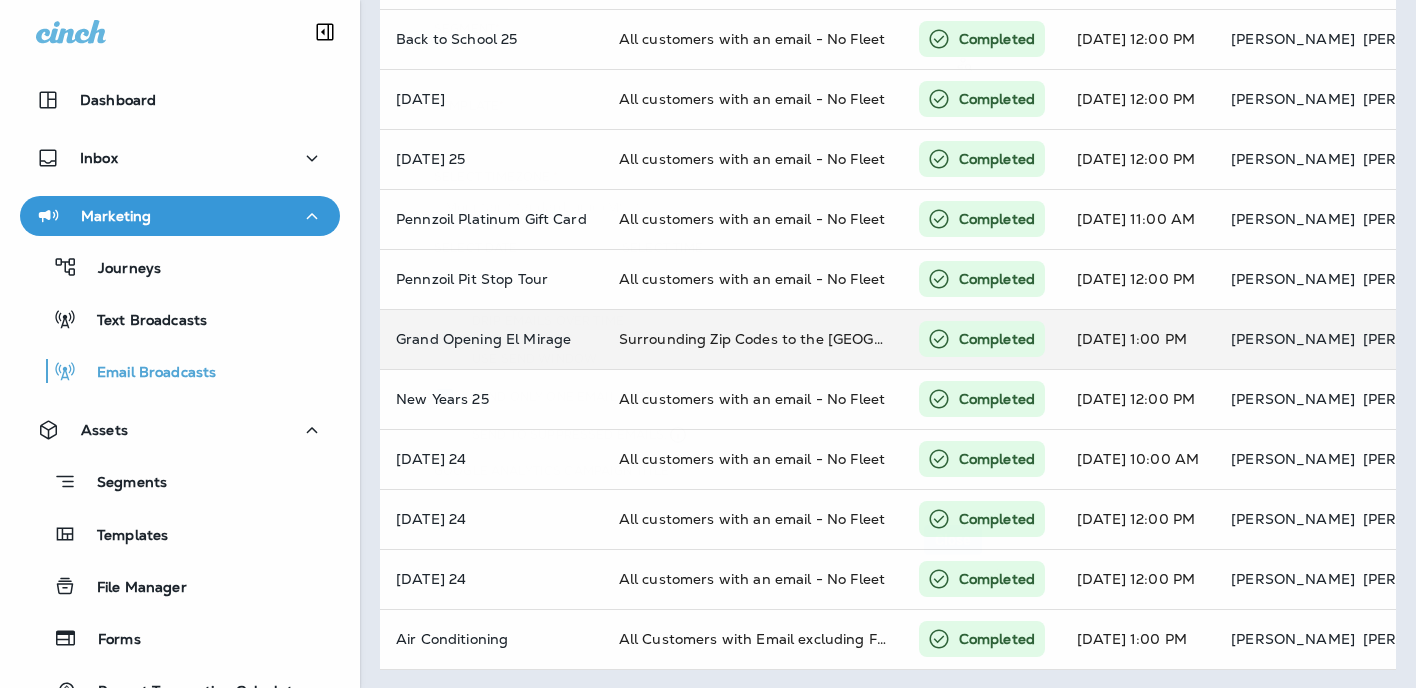 type on "**********" 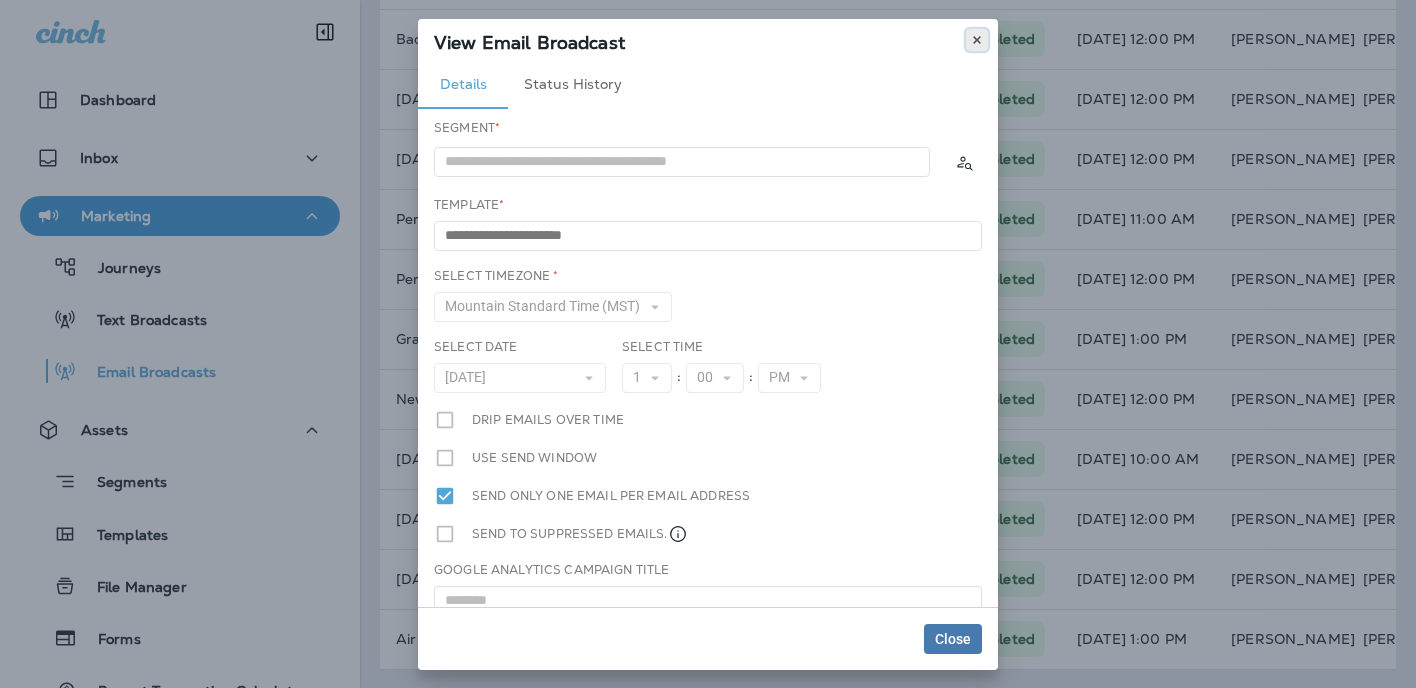 click 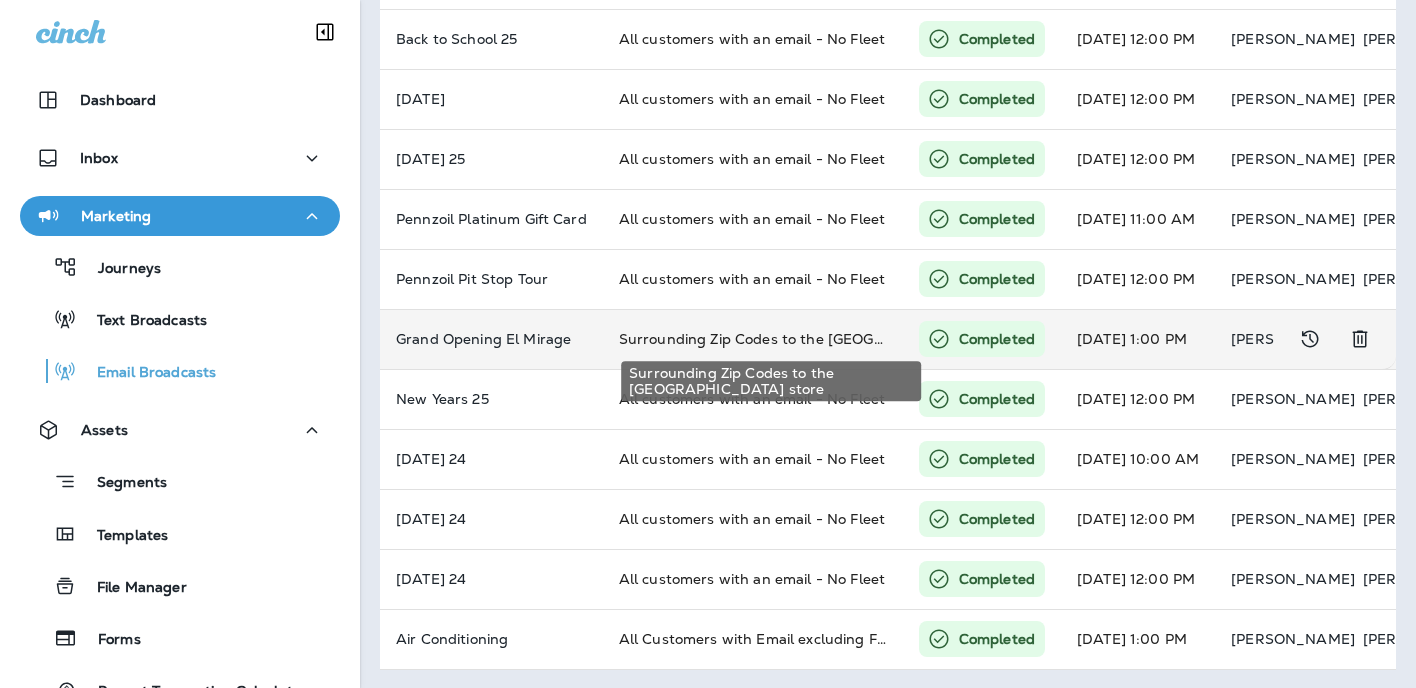 click on "Surrounding Zip Codes to the [GEOGRAPHIC_DATA] store" at bounding box center [821, 339] 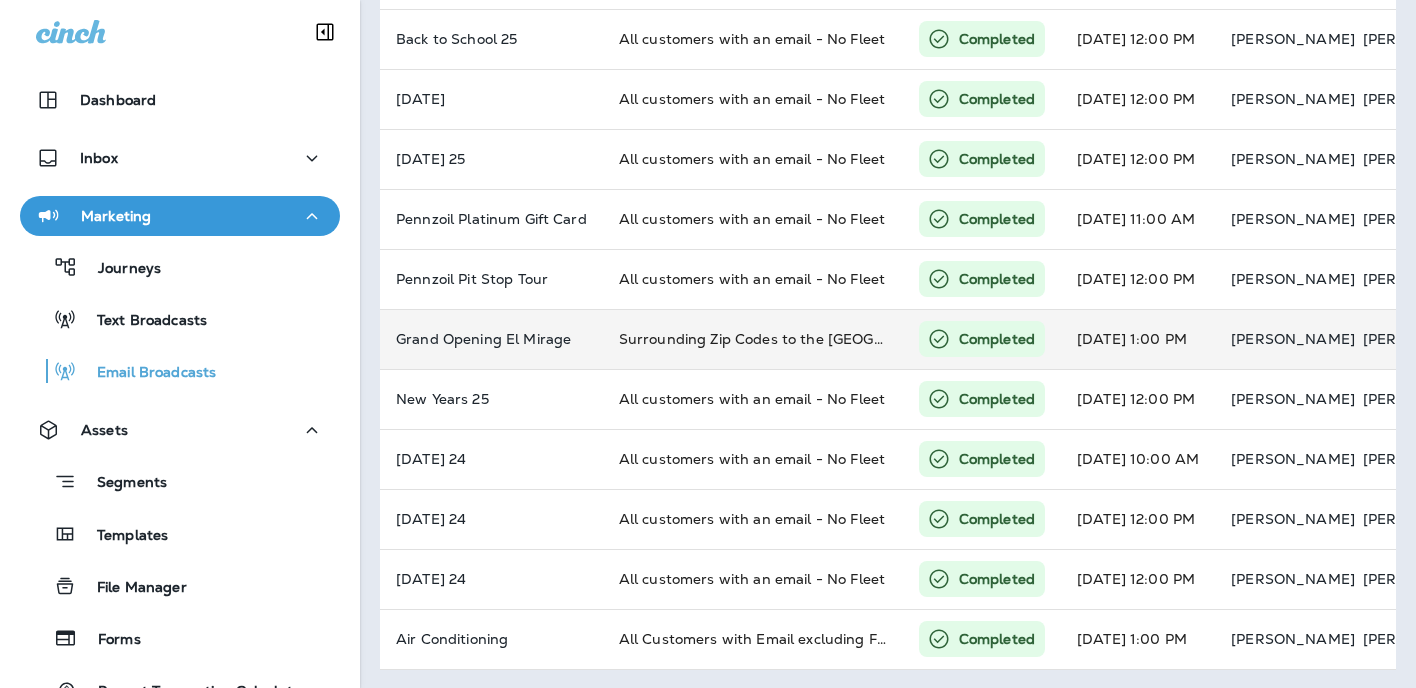 type on "**********" 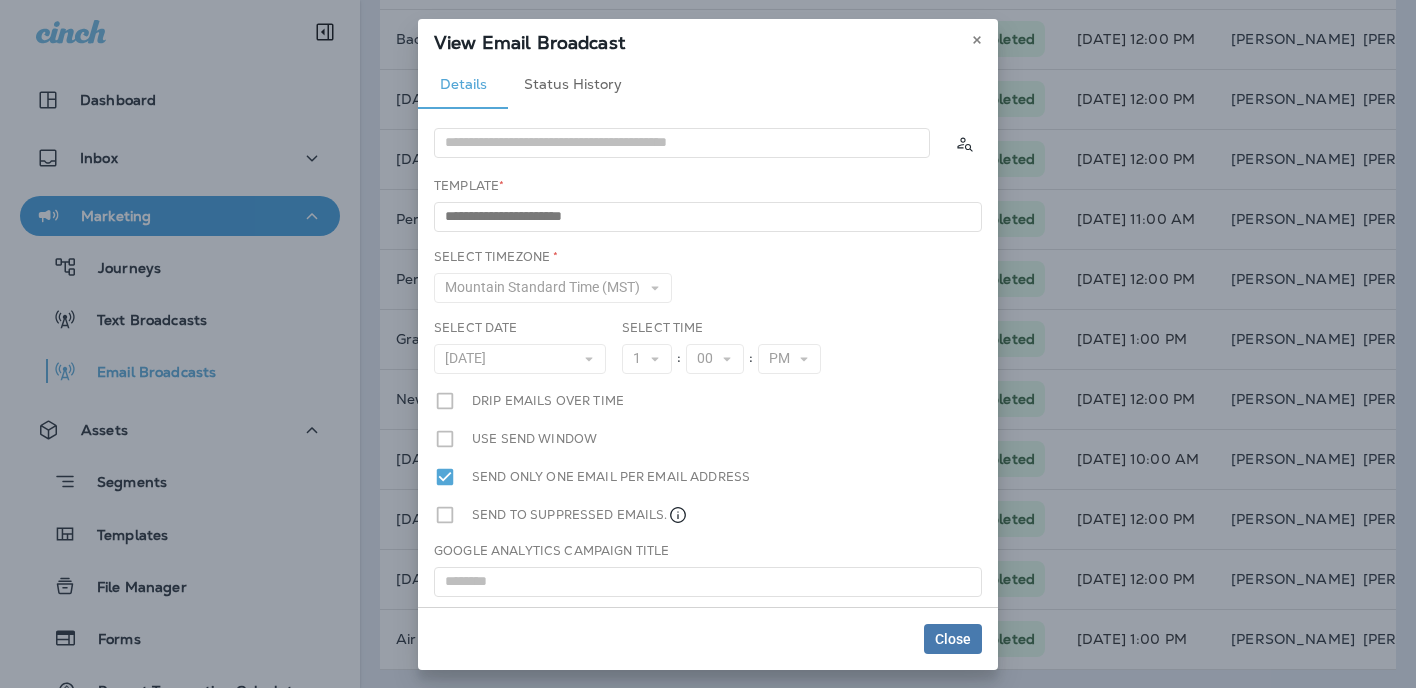 scroll, scrollTop: 0, scrollLeft: 0, axis: both 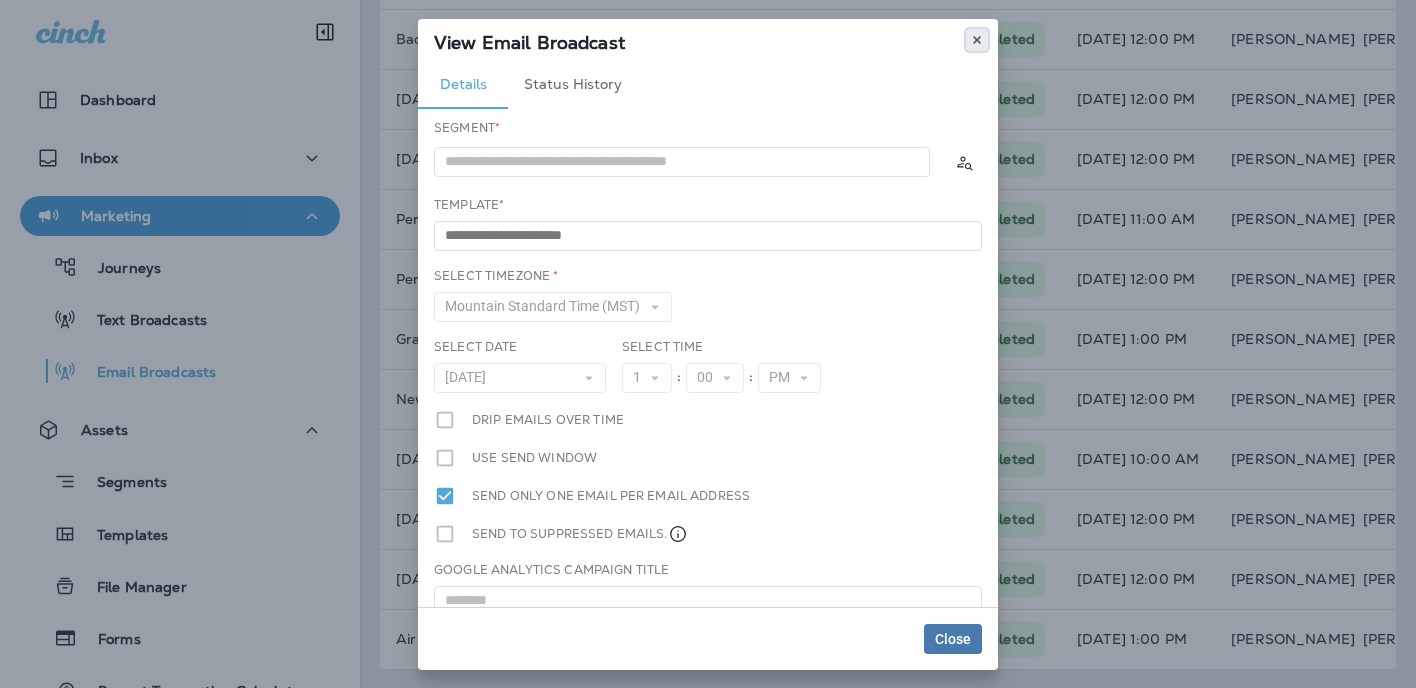 click 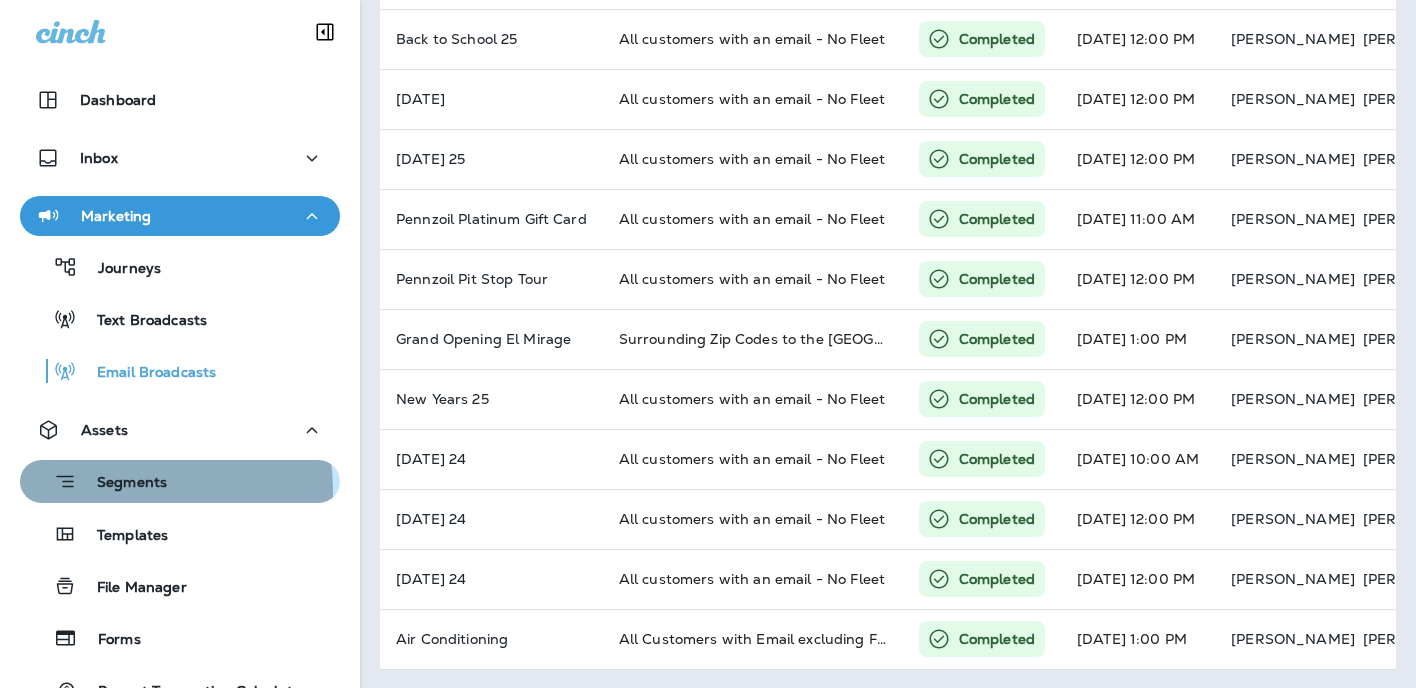 click on "Segments" at bounding box center [122, 484] 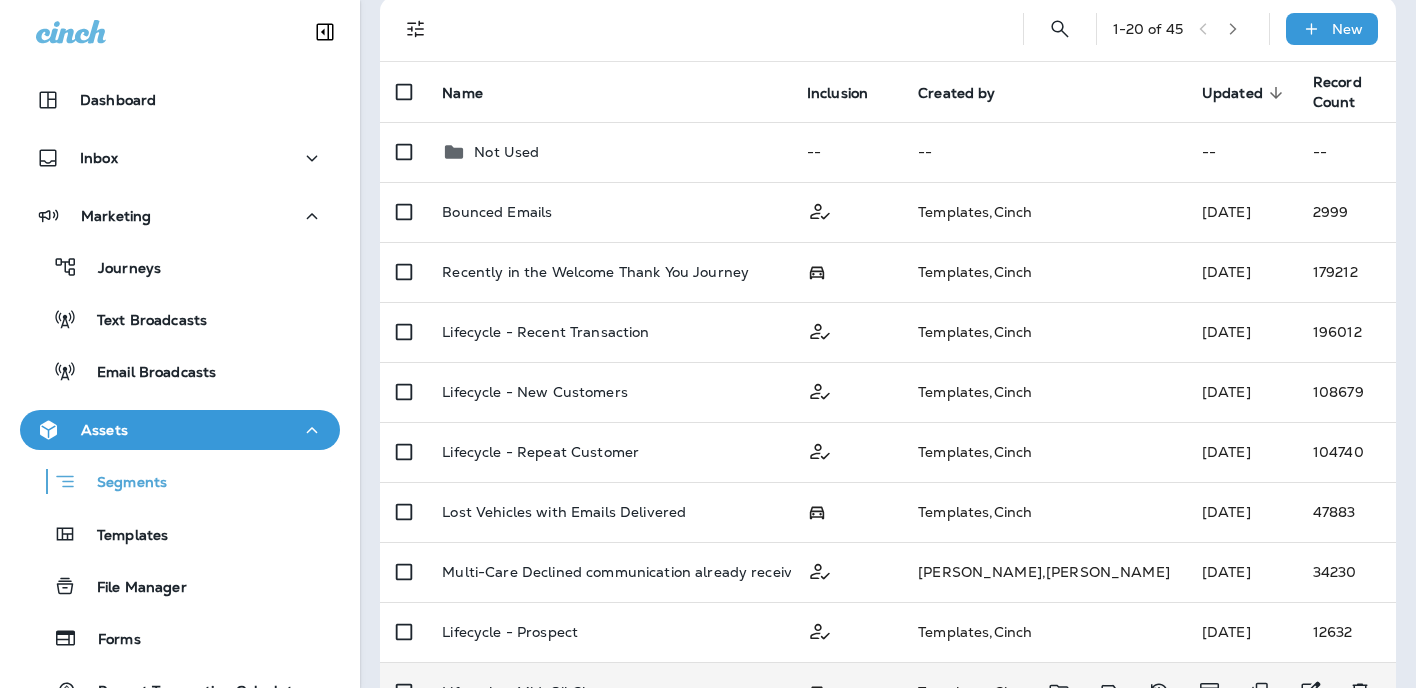 scroll, scrollTop: 0, scrollLeft: 0, axis: both 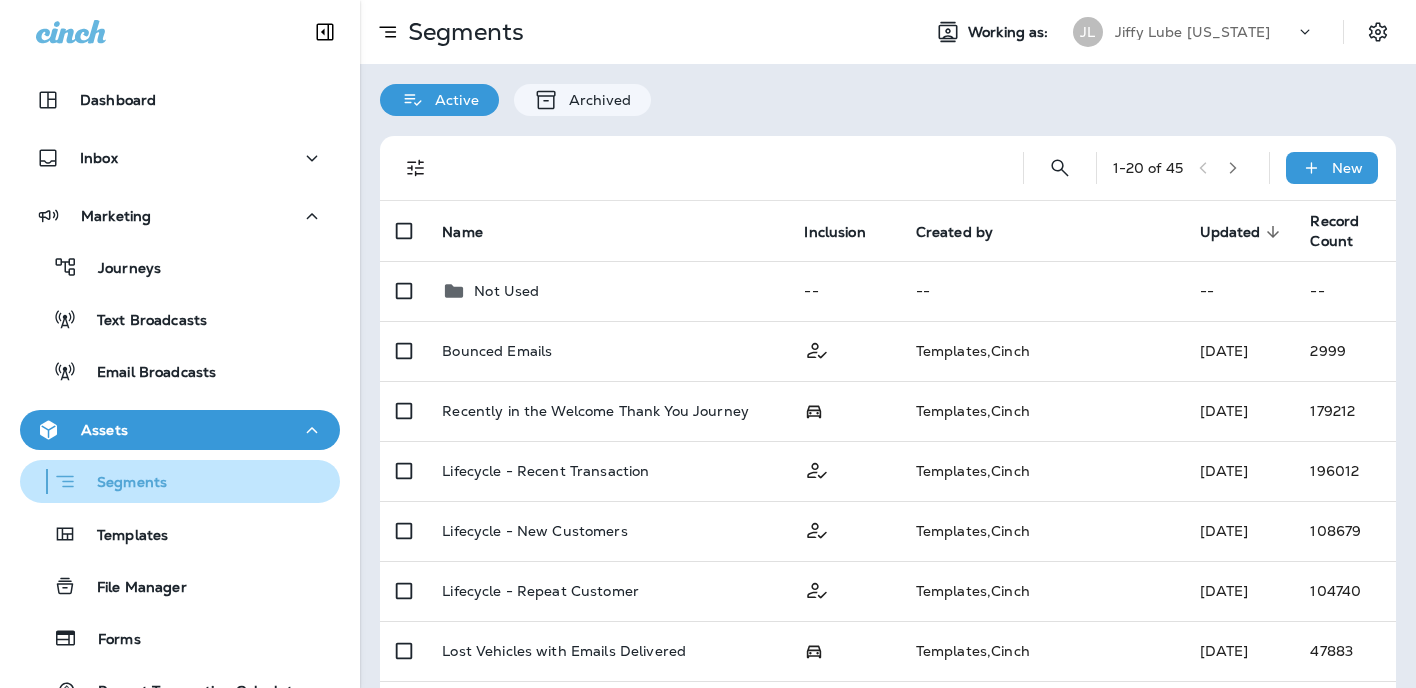 click on "Segments" at bounding box center (180, 481) 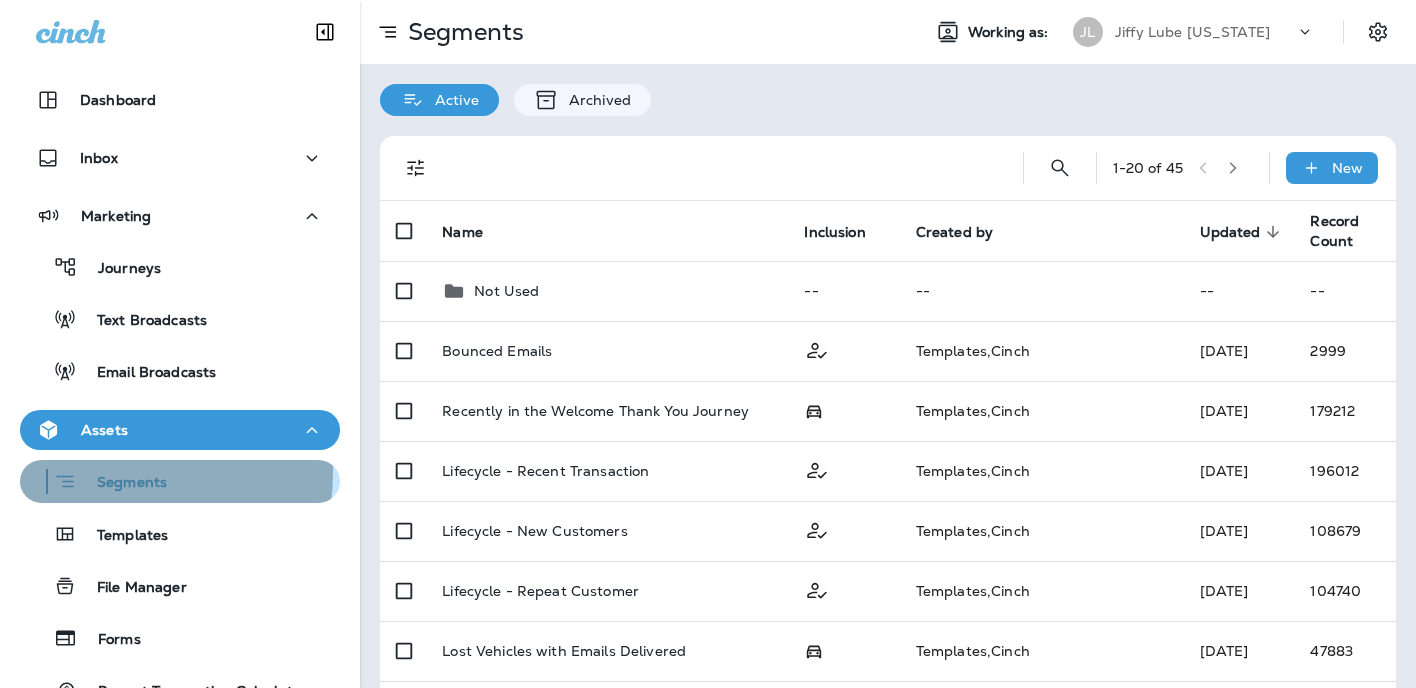 click on "Segments" at bounding box center (97, 481) 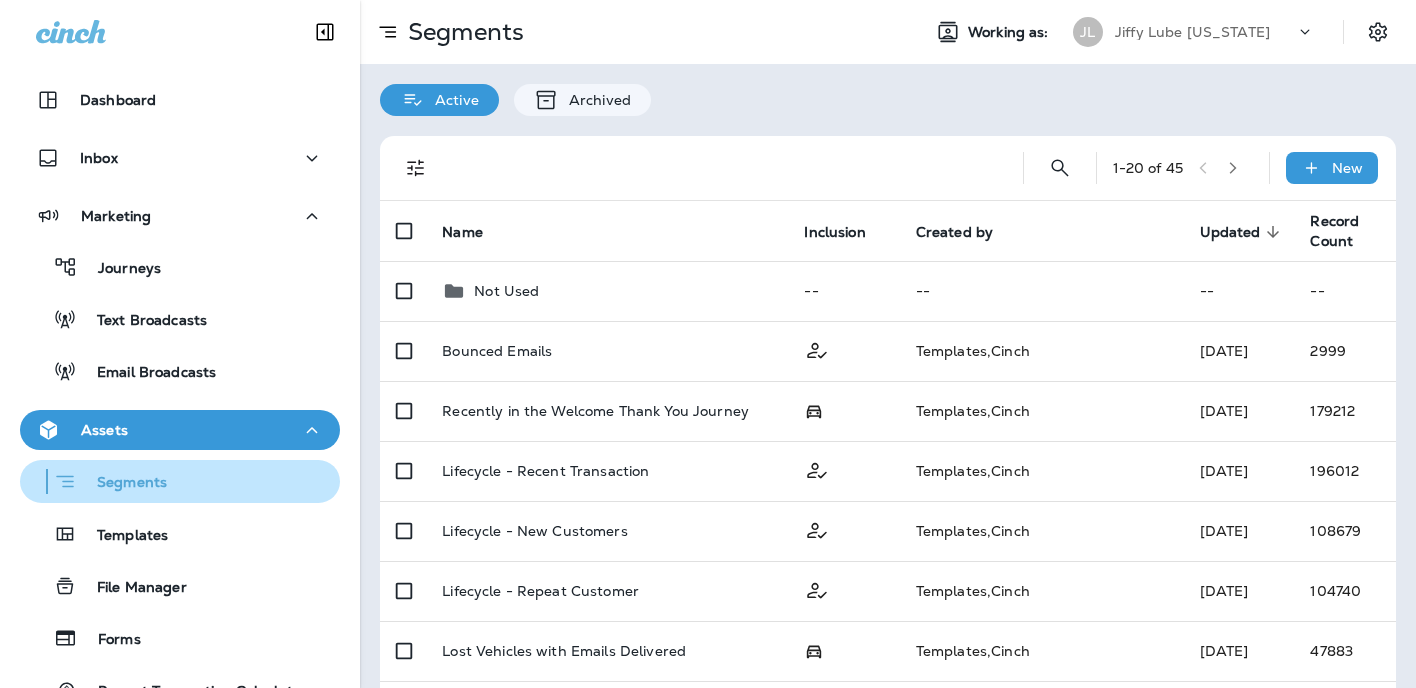 click on "Segments" at bounding box center [122, 484] 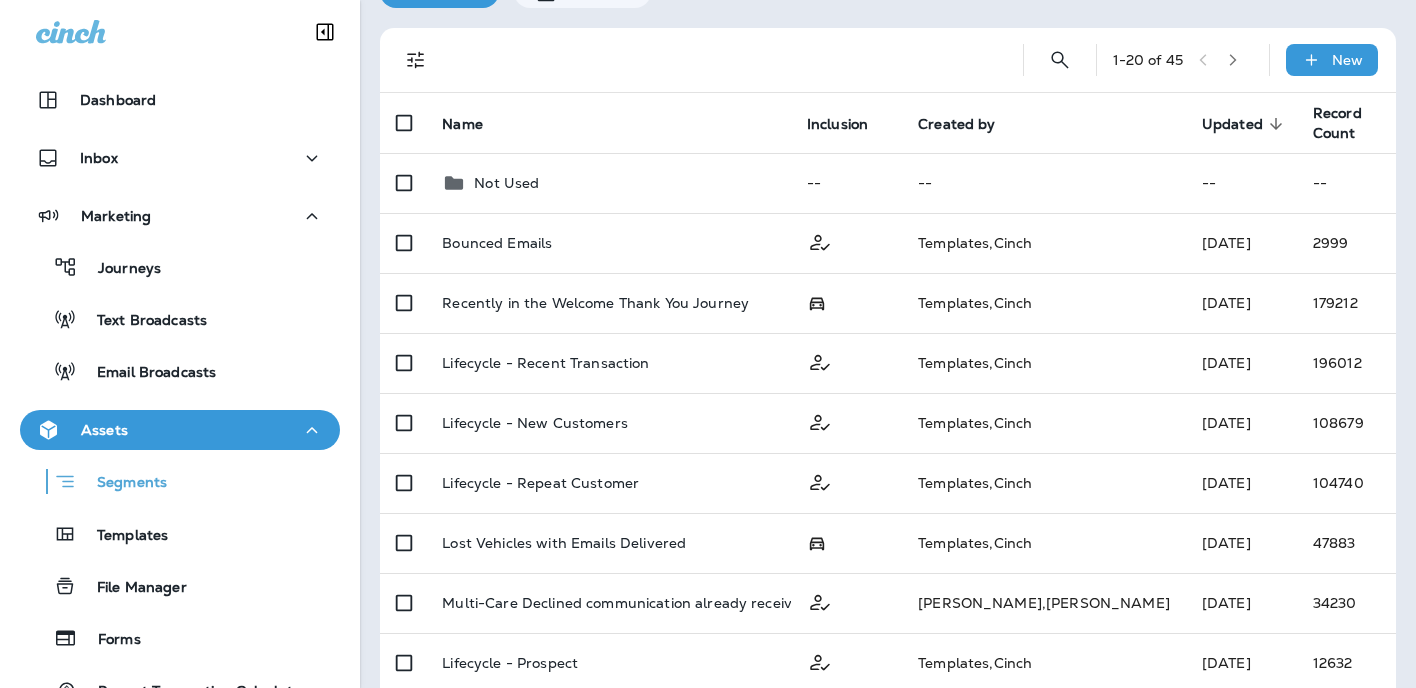 scroll, scrollTop: 0, scrollLeft: 0, axis: both 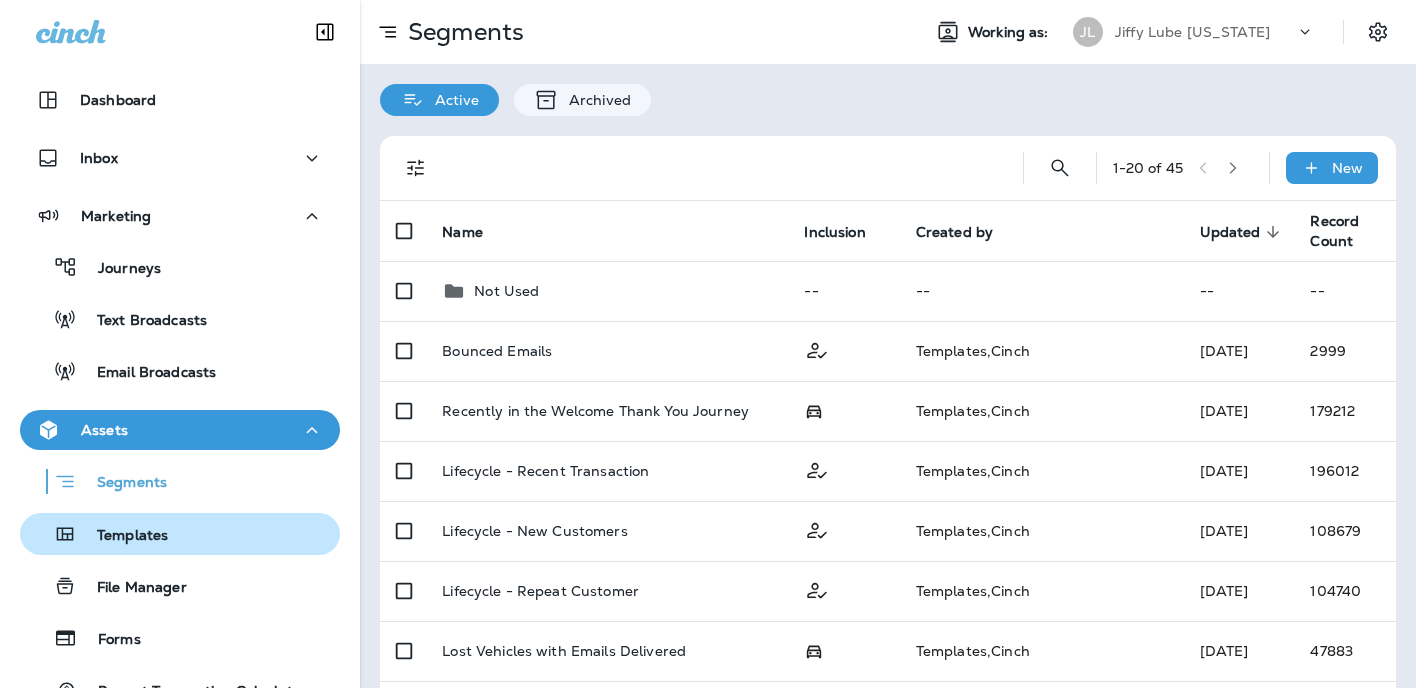 click on "Templates" at bounding box center (122, 536) 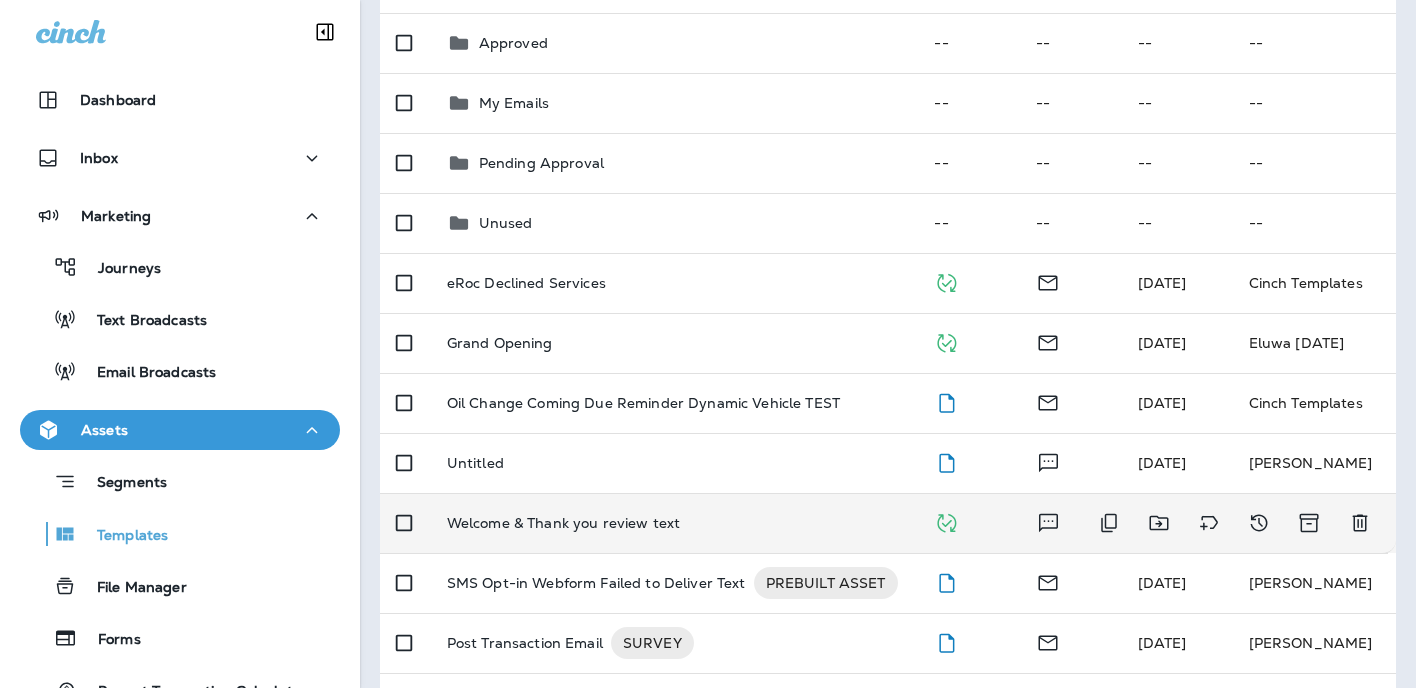 scroll, scrollTop: 373, scrollLeft: 0, axis: vertical 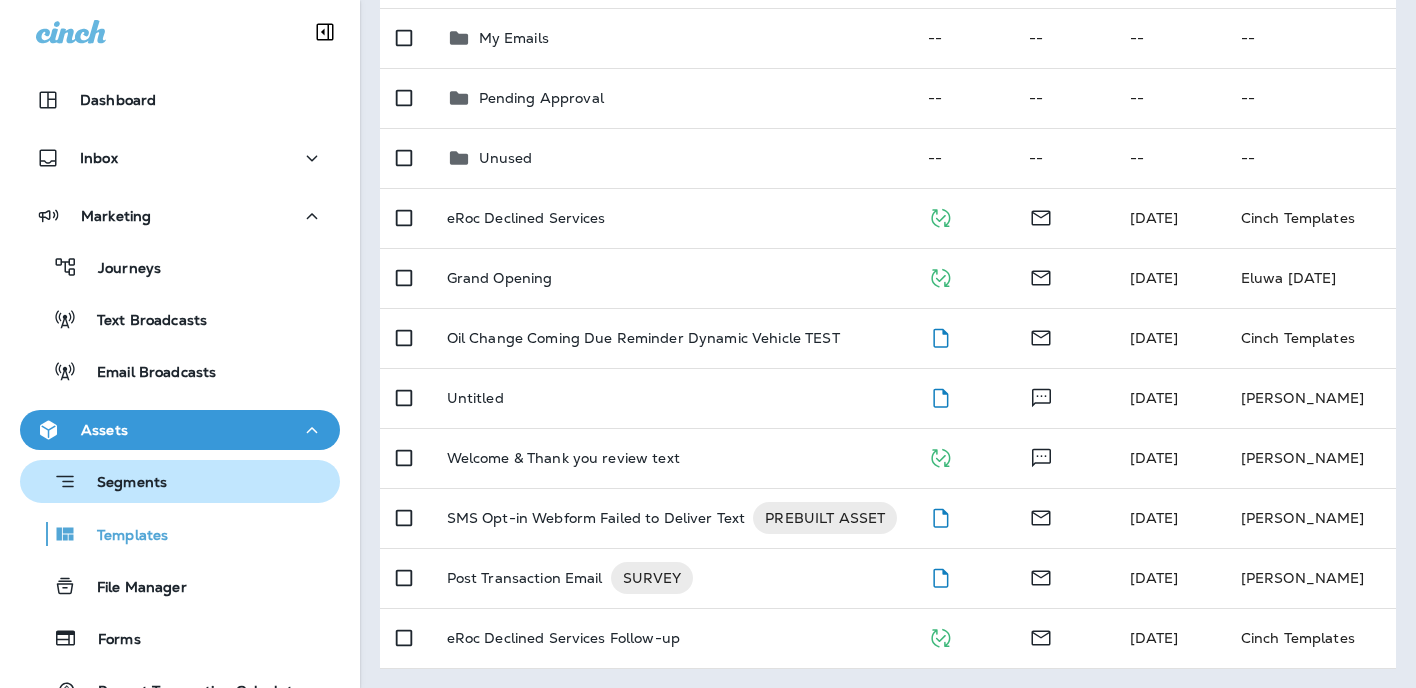 click on "Segments" at bounding box center [122, 484] 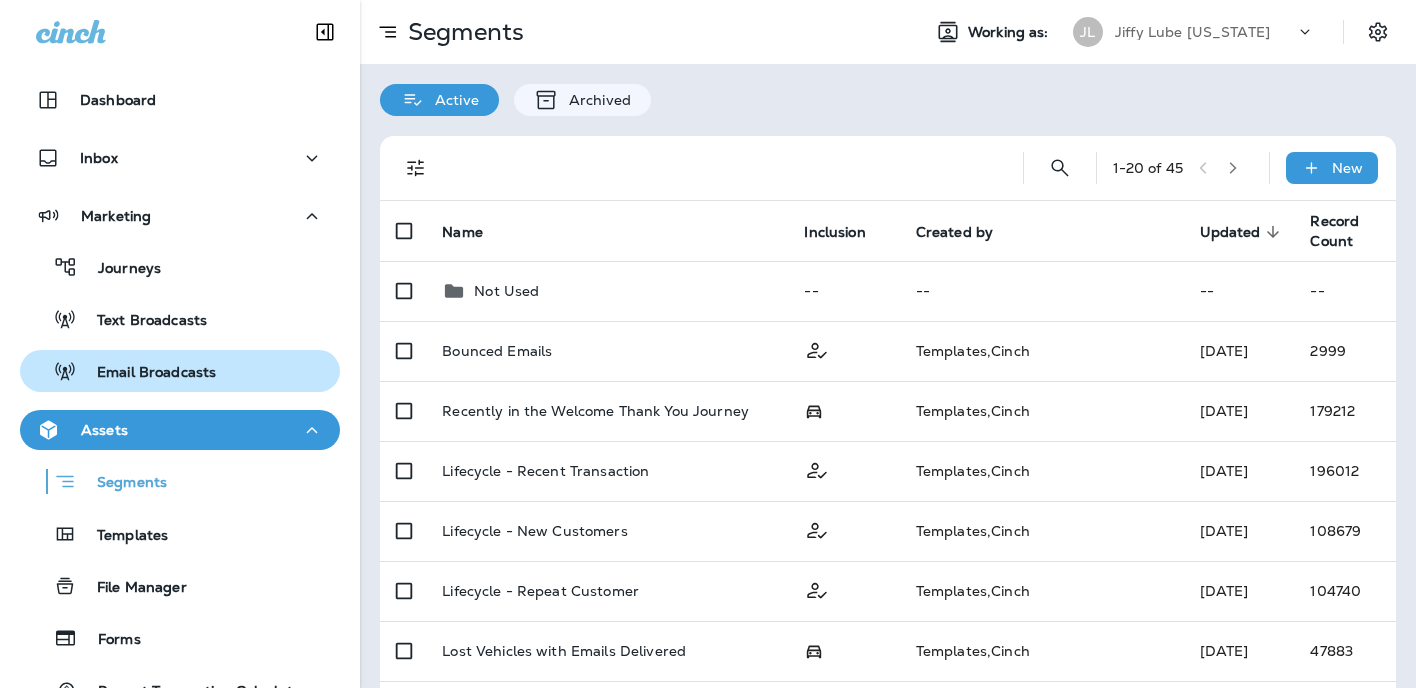 click on "Email Broadcasts" at bounding box center [146, 373] 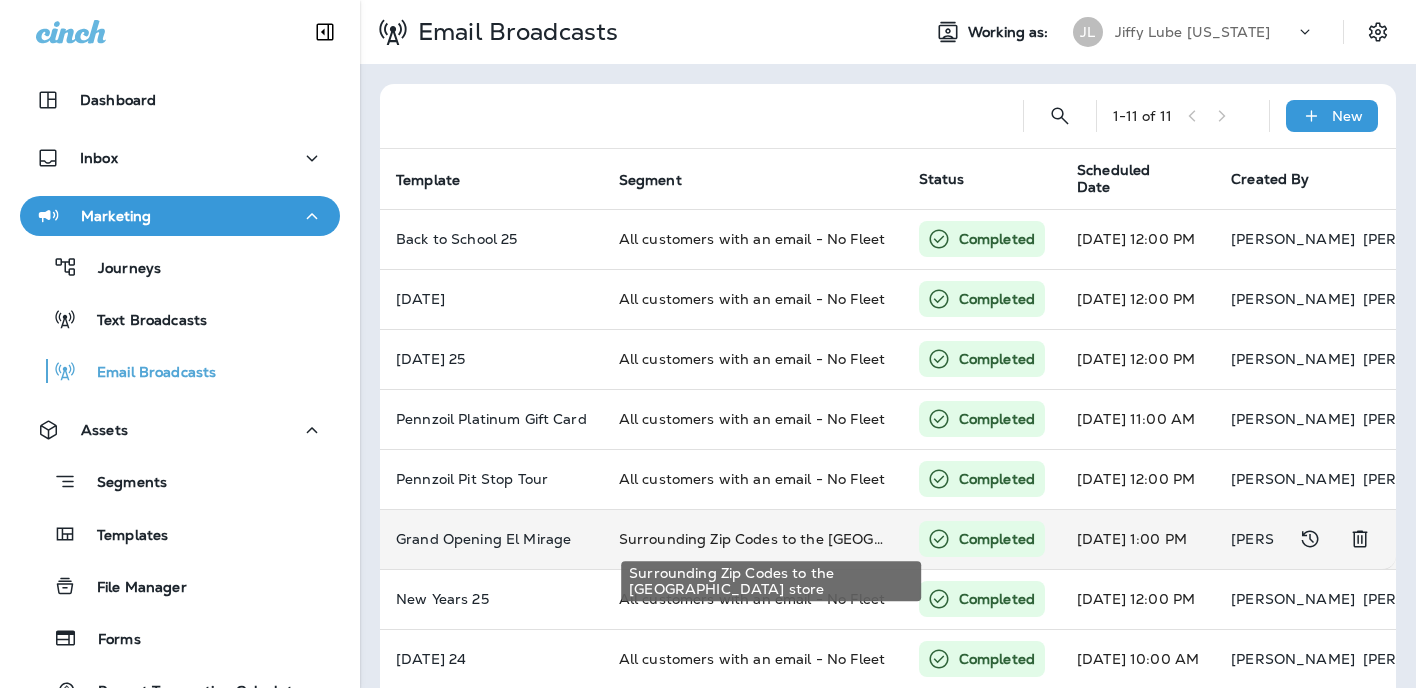click on "Surrounding Zip Codes to the [GEOGRAPHIC_DATA] store" at bounding box center [821, 539] 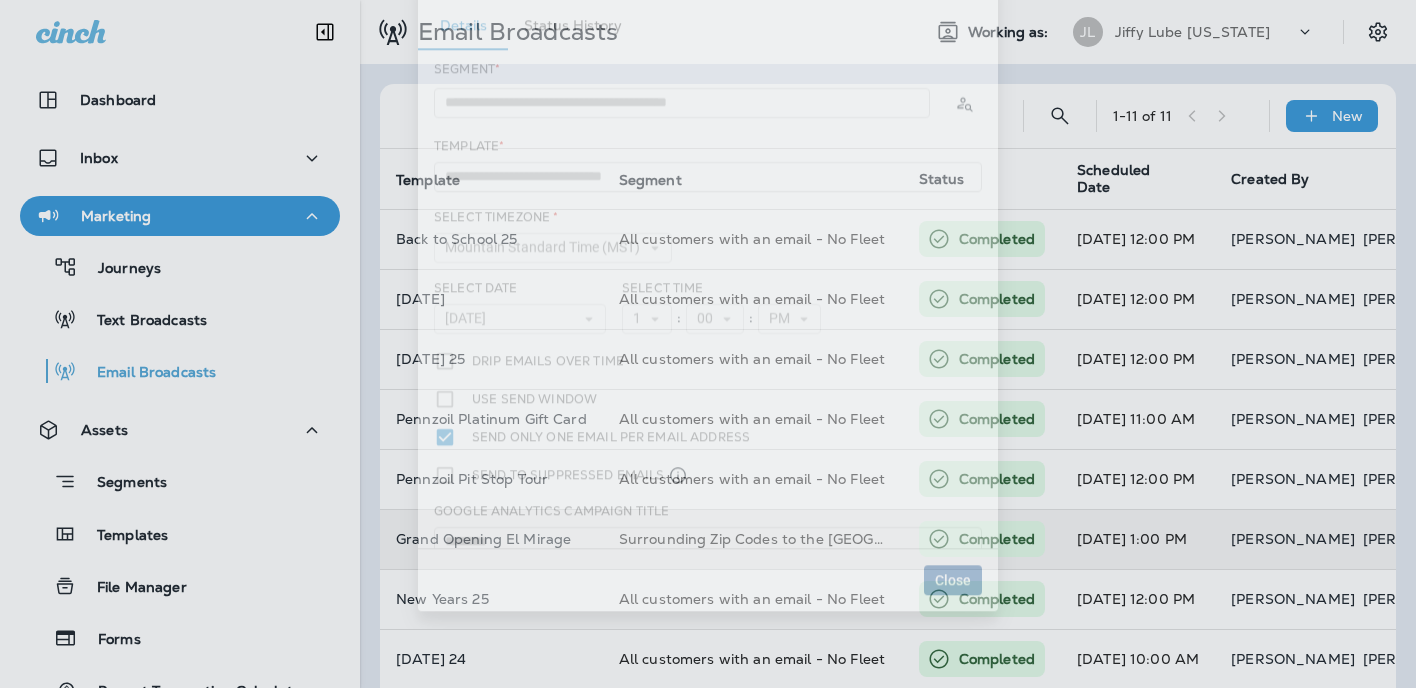 type on "**********" 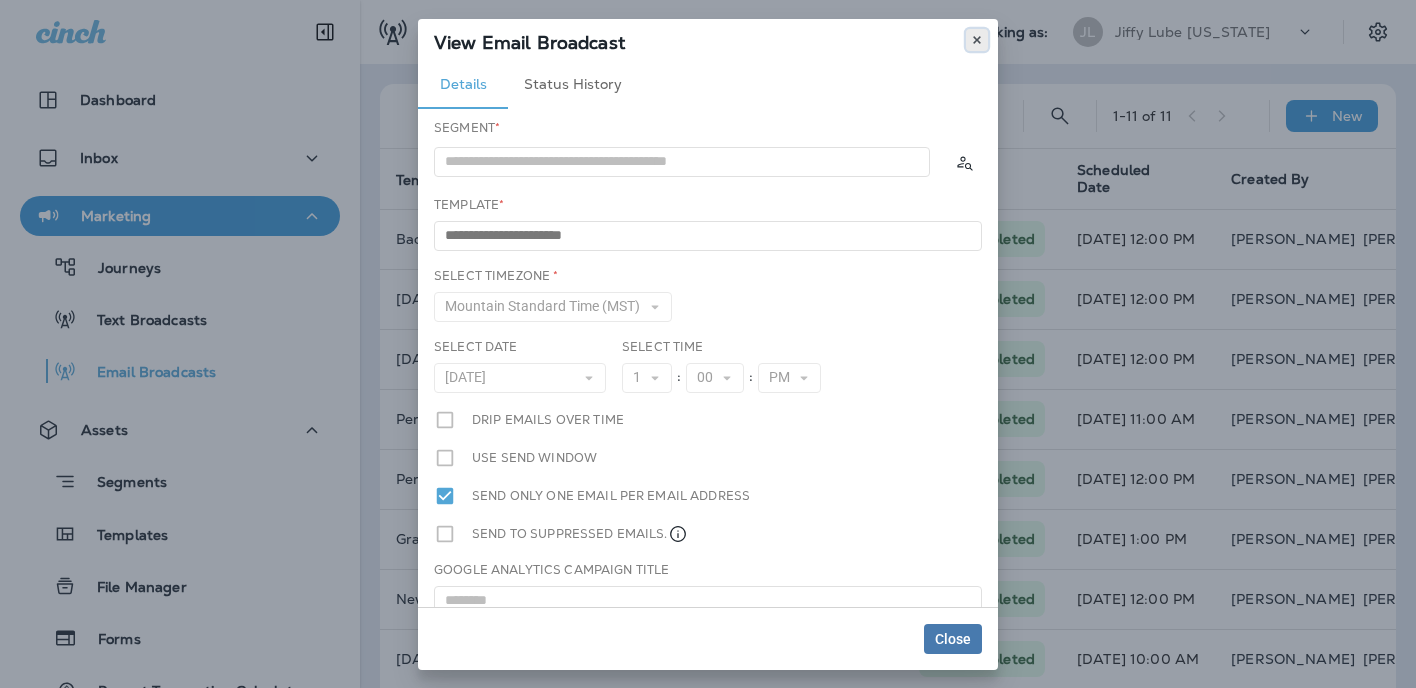 click 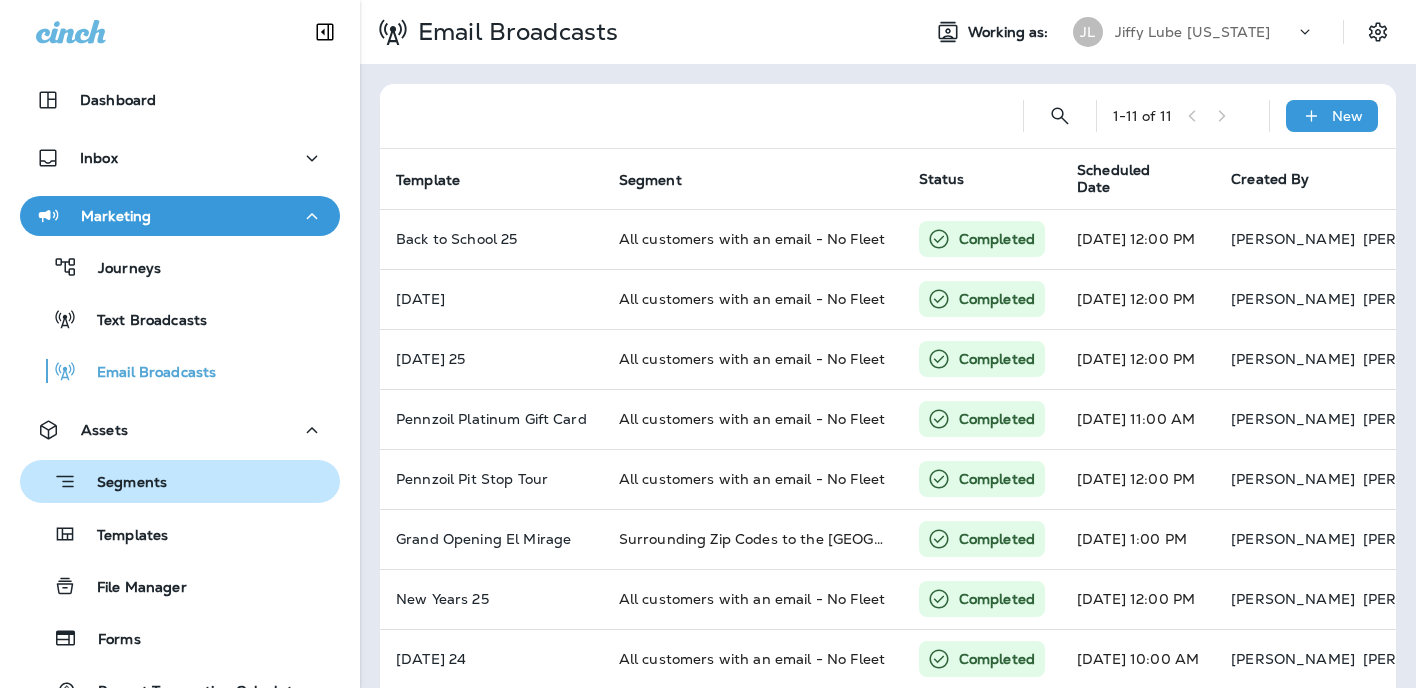 click on "Segments" at bounding box center [122, 484] 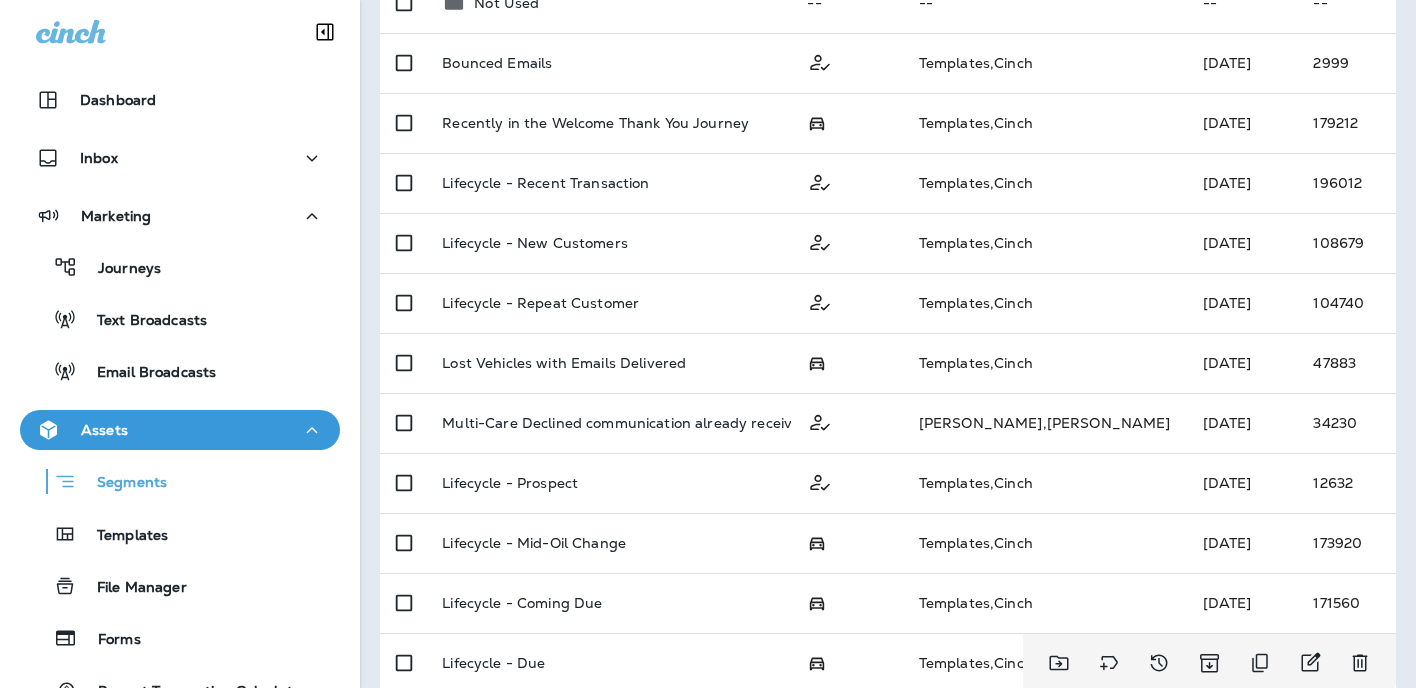 scroll, scrollTop: 253, scrollLeft: 0, axis: vertical 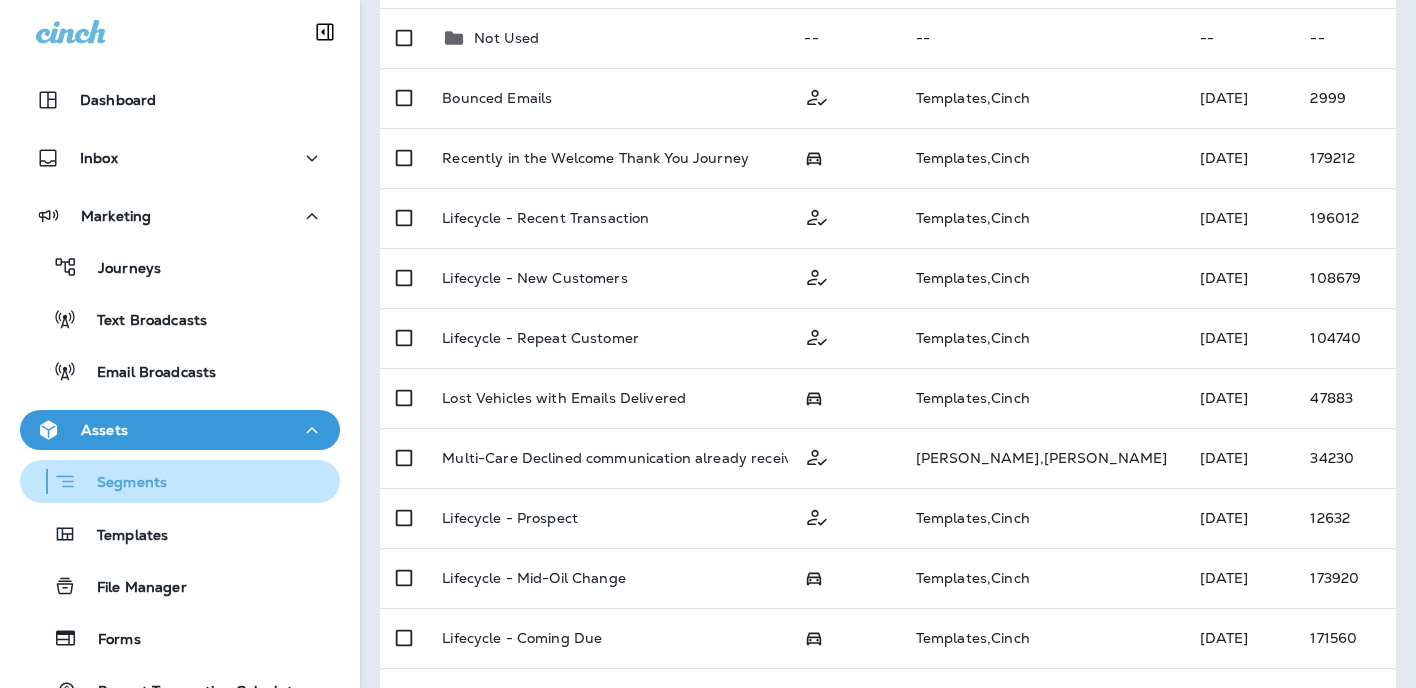 click on "Segments" at bounding box center (122, 484) 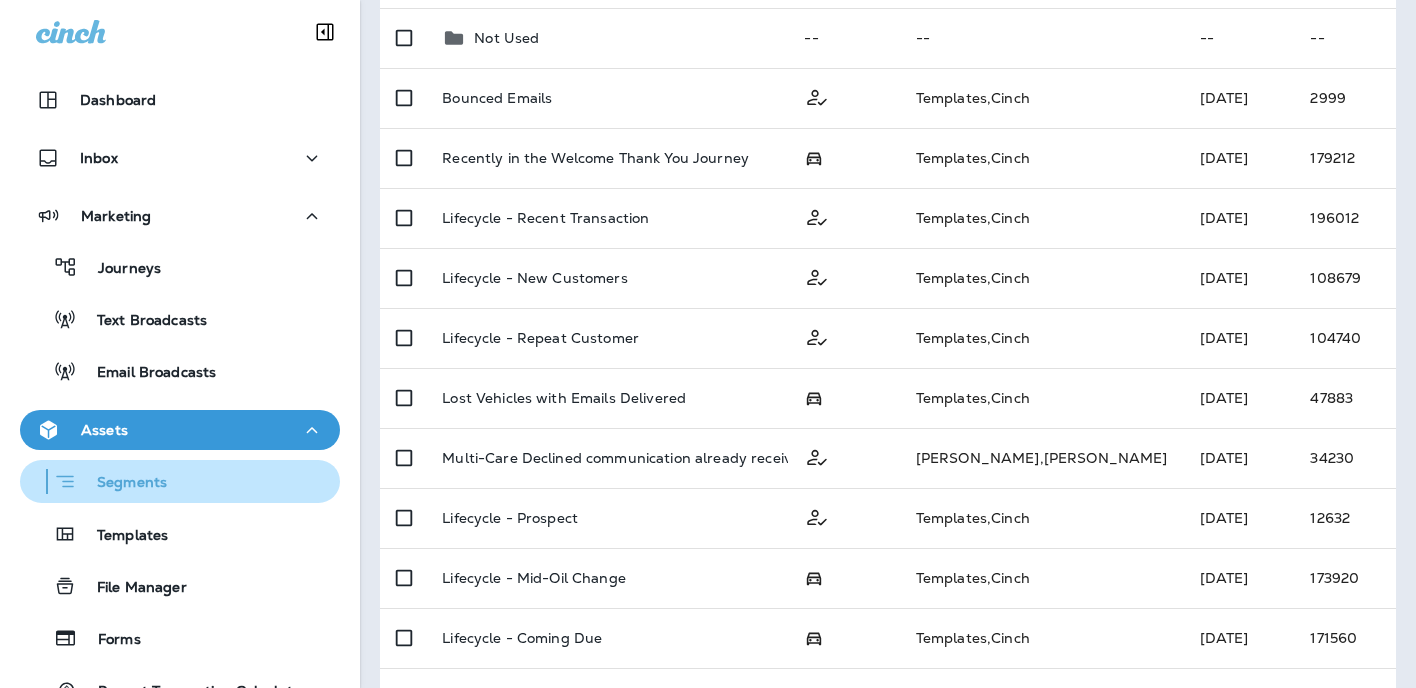 scroll, scrollTop: 100, scrollLeft: 0, axis: vertical 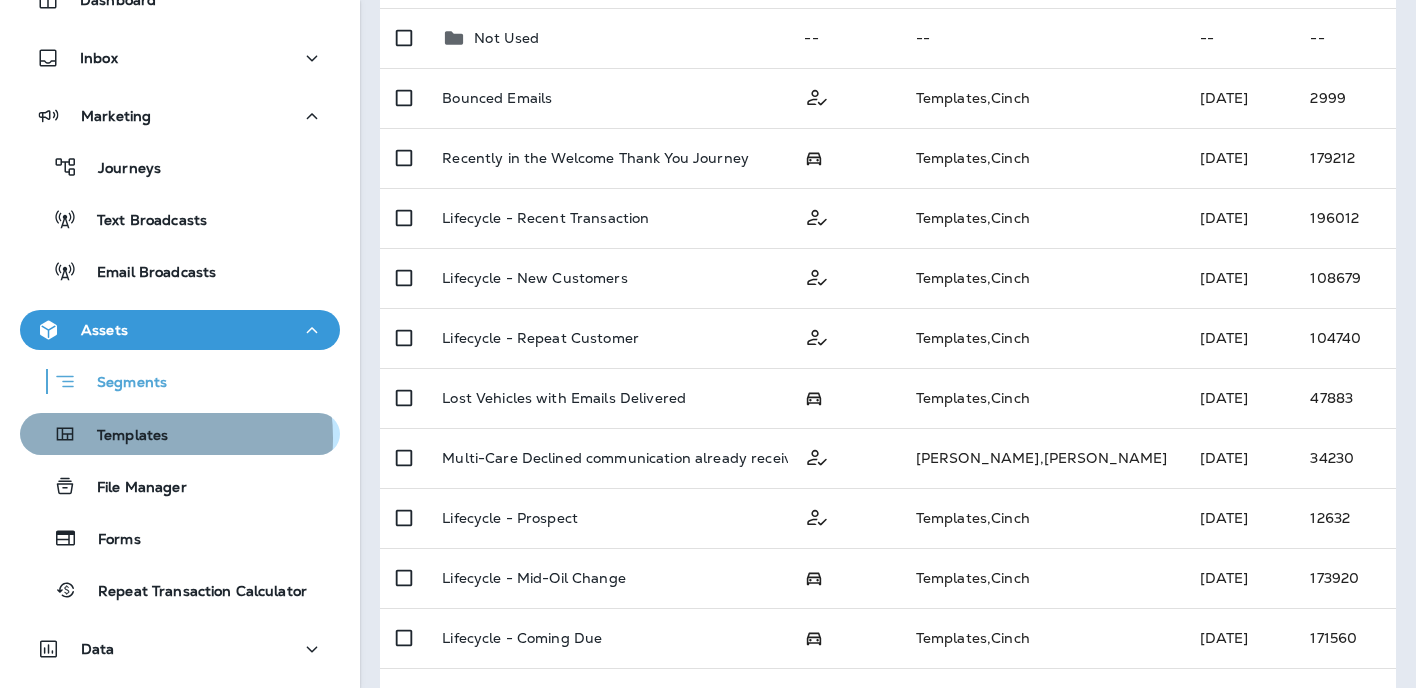 click on "Templates" at bounding box center (122, 436) 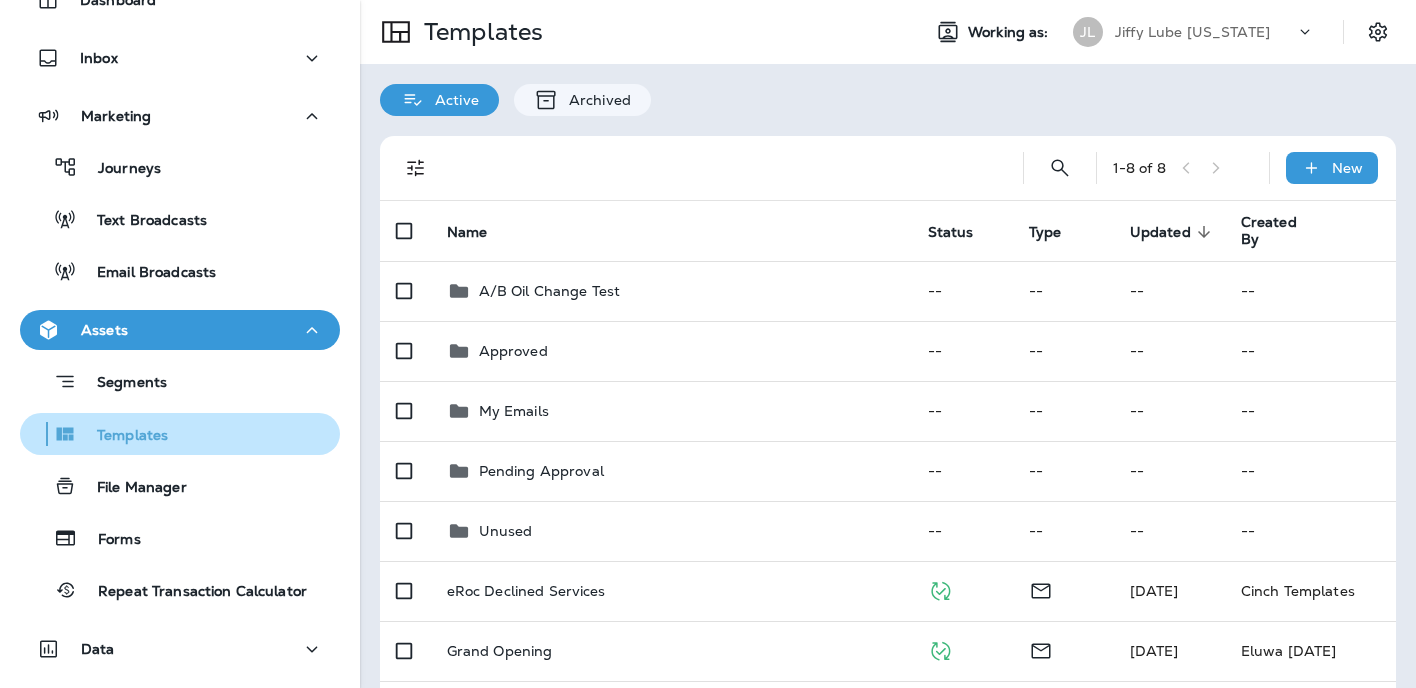 scroll, scrollTop: 200, scrollLeft: 0, axis: vertical 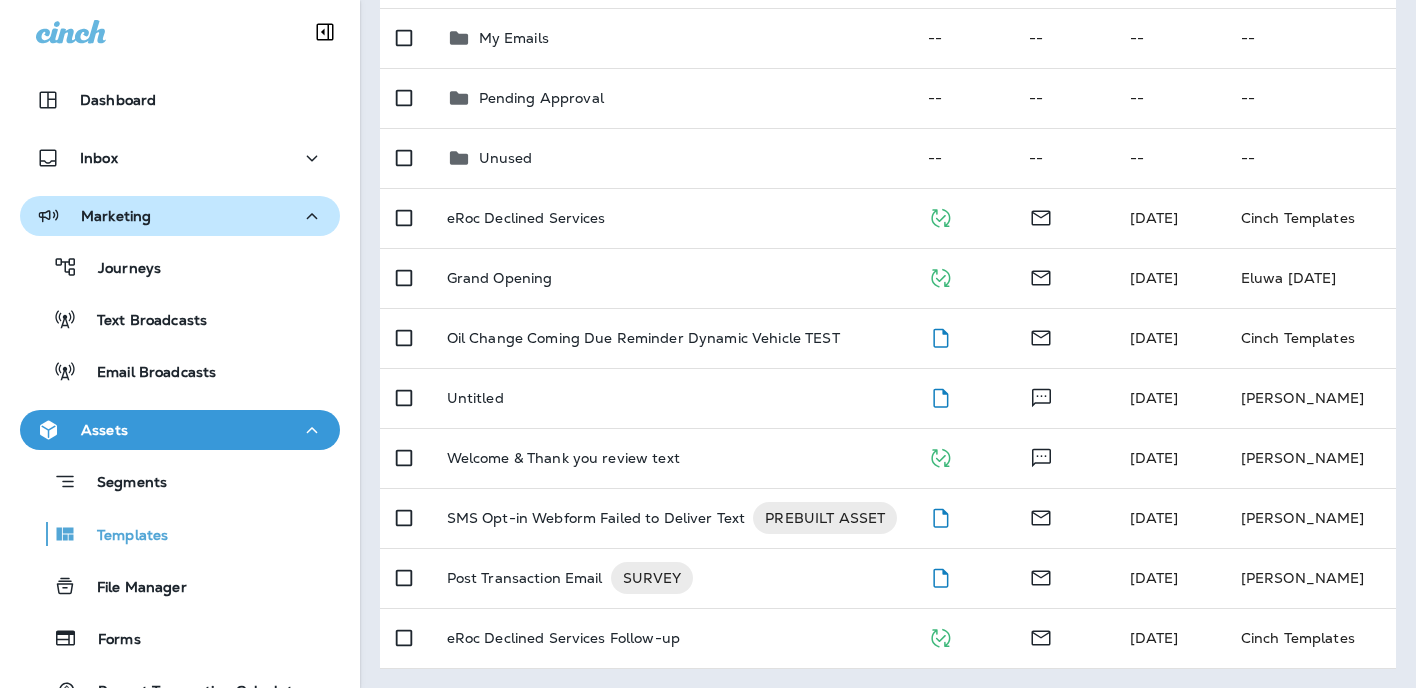 click on "Marketing" at bounding box center (116, 216) 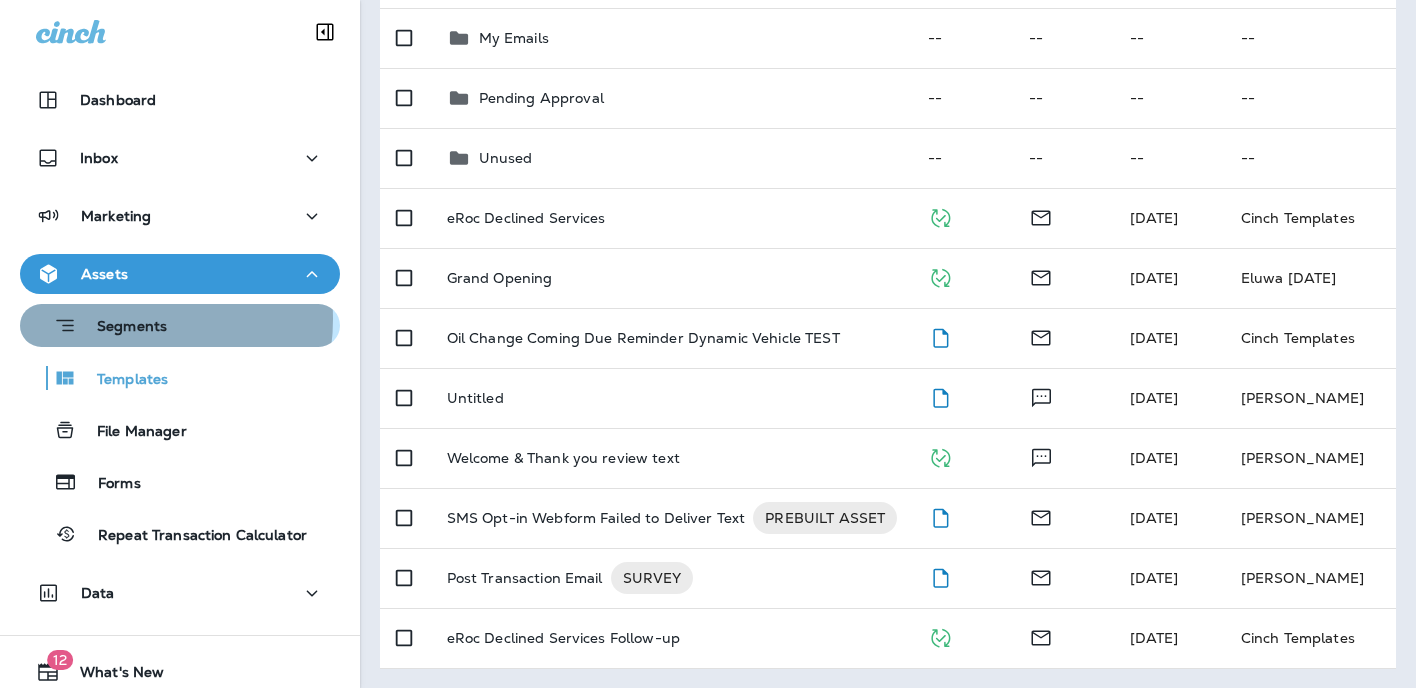 click on "Segments" at bounding box center [122, 328] 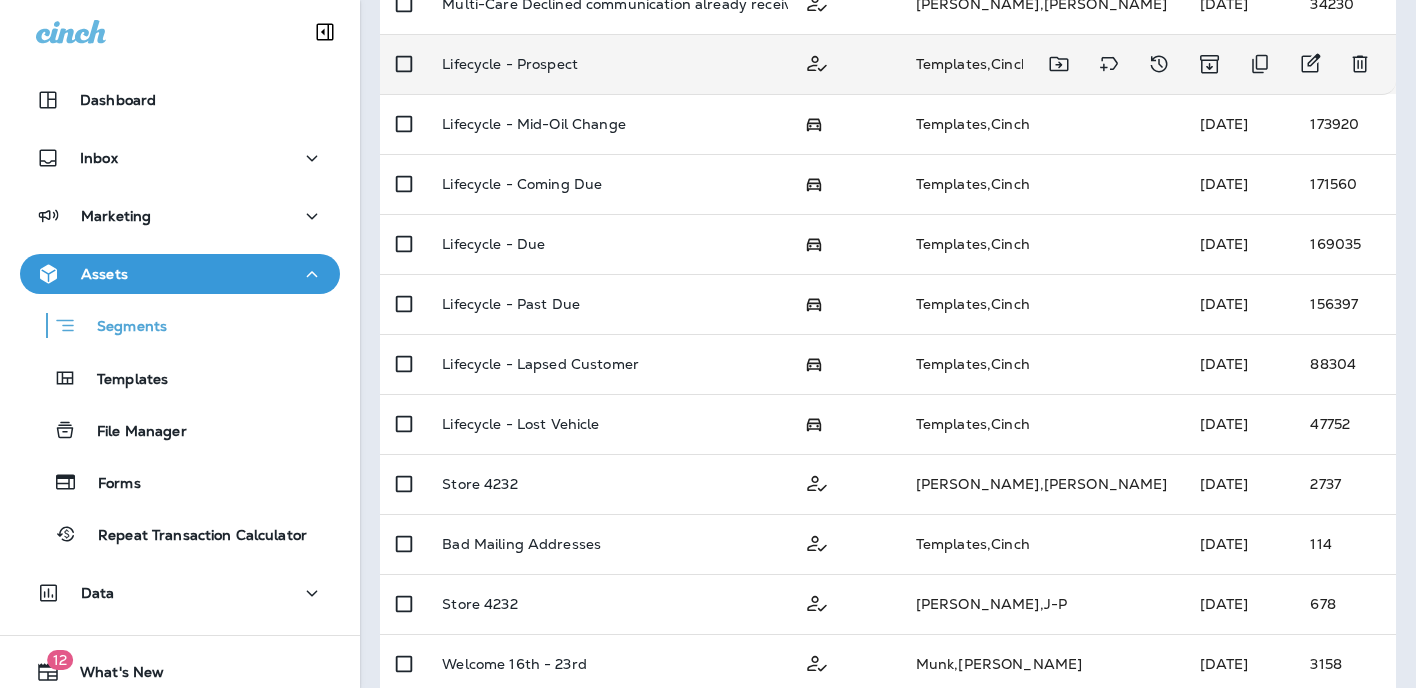 scroll, scrollTop: 853, scrollLeft: 0, axis: vertical 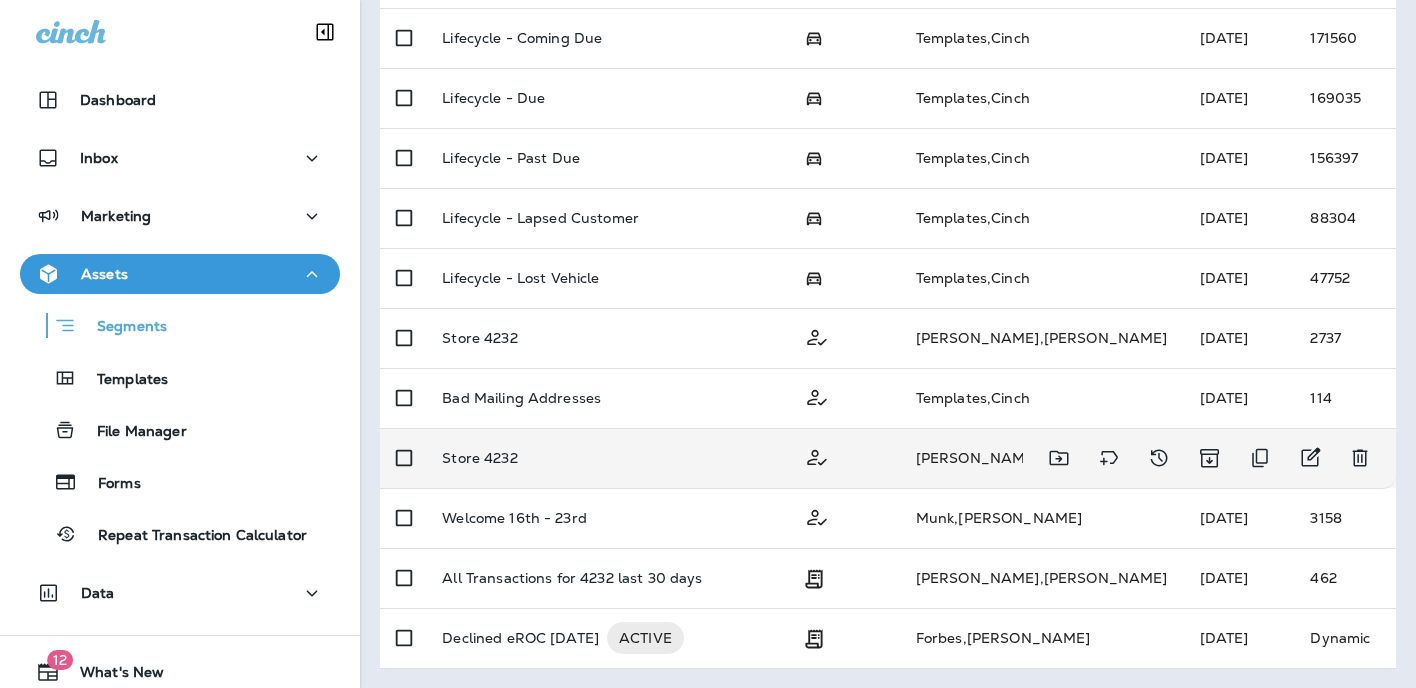 click on "Store 4232" at bounding box center (479, 458) 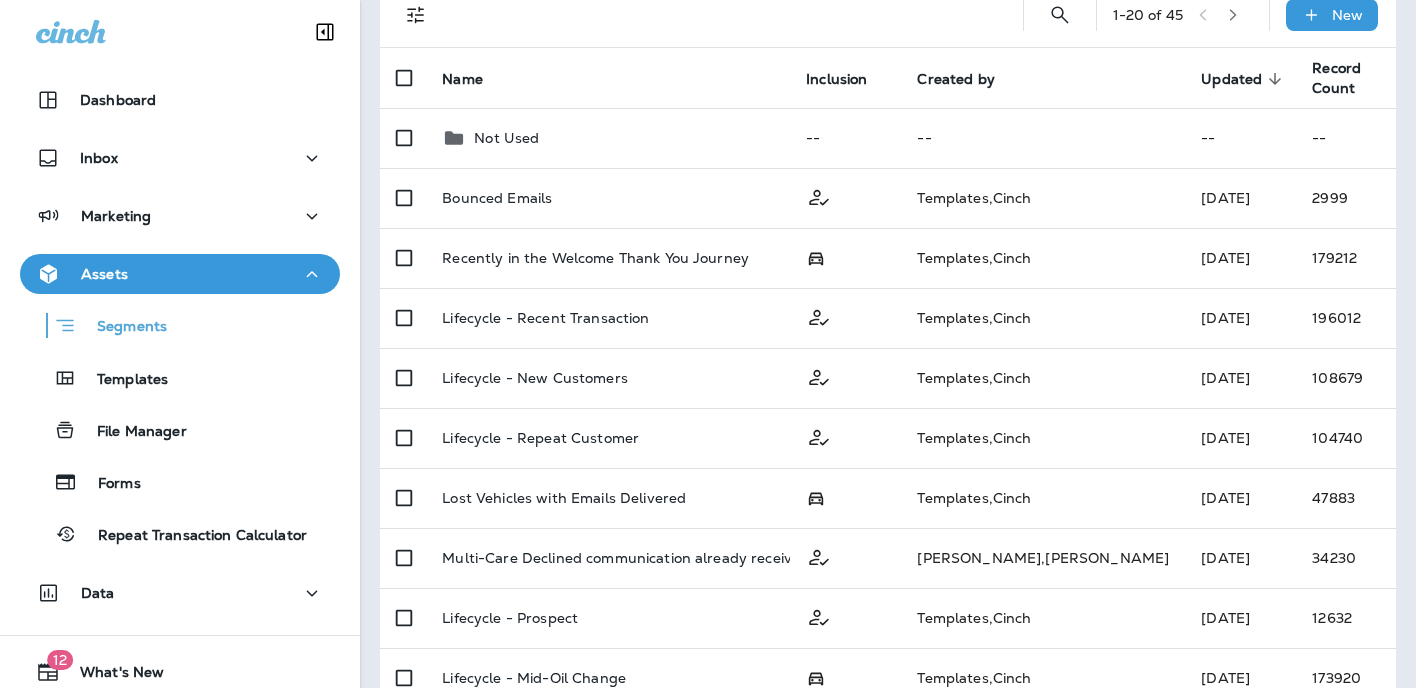 scroll, scrollTop: 0, scrollLeft: 0, axis: both 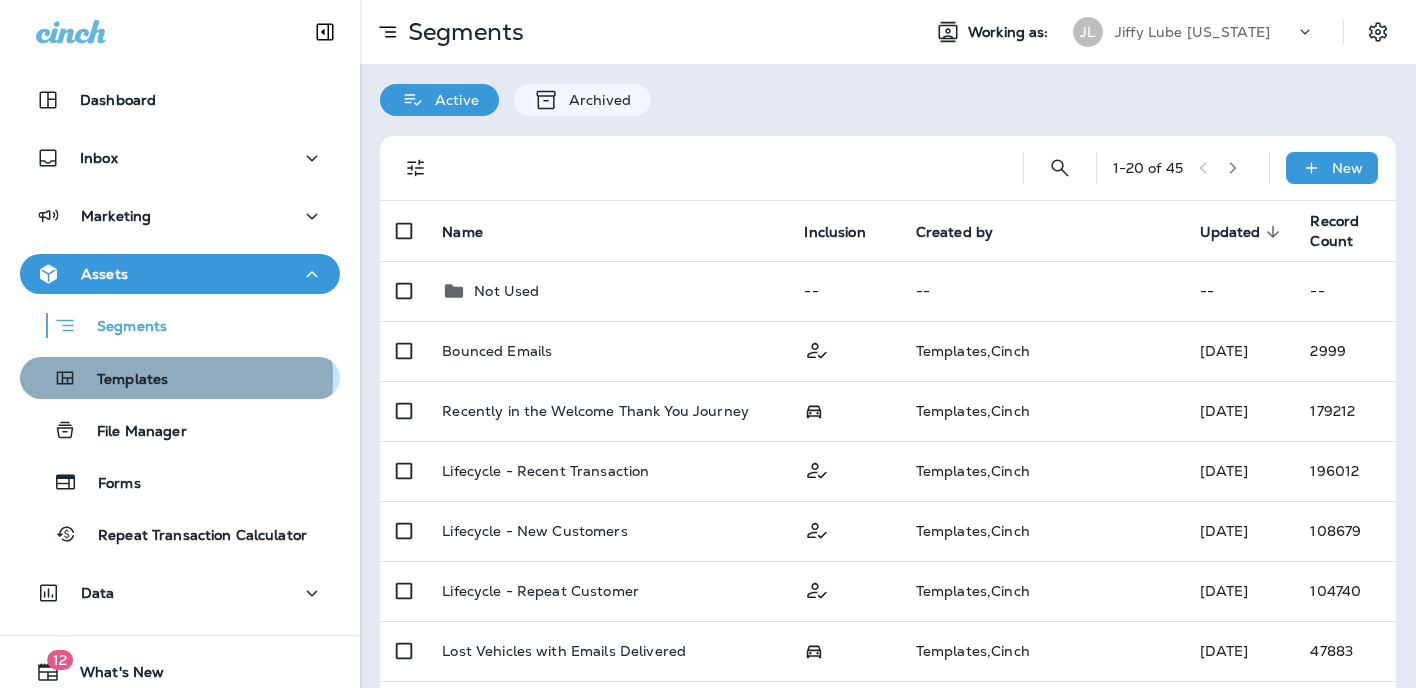 click on "Templates" at bounding box center [122, 380] 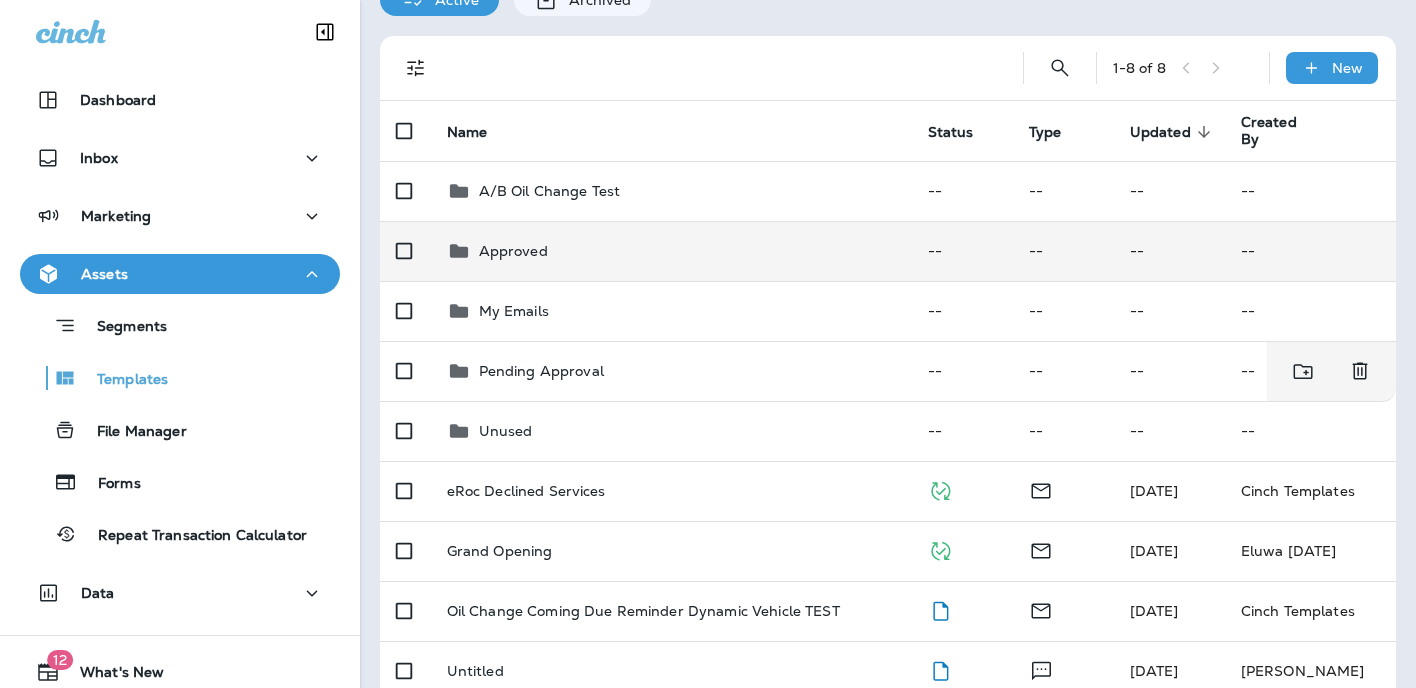 scroll, scrollTop: 200, scrollLeft: 0, axis: vertical 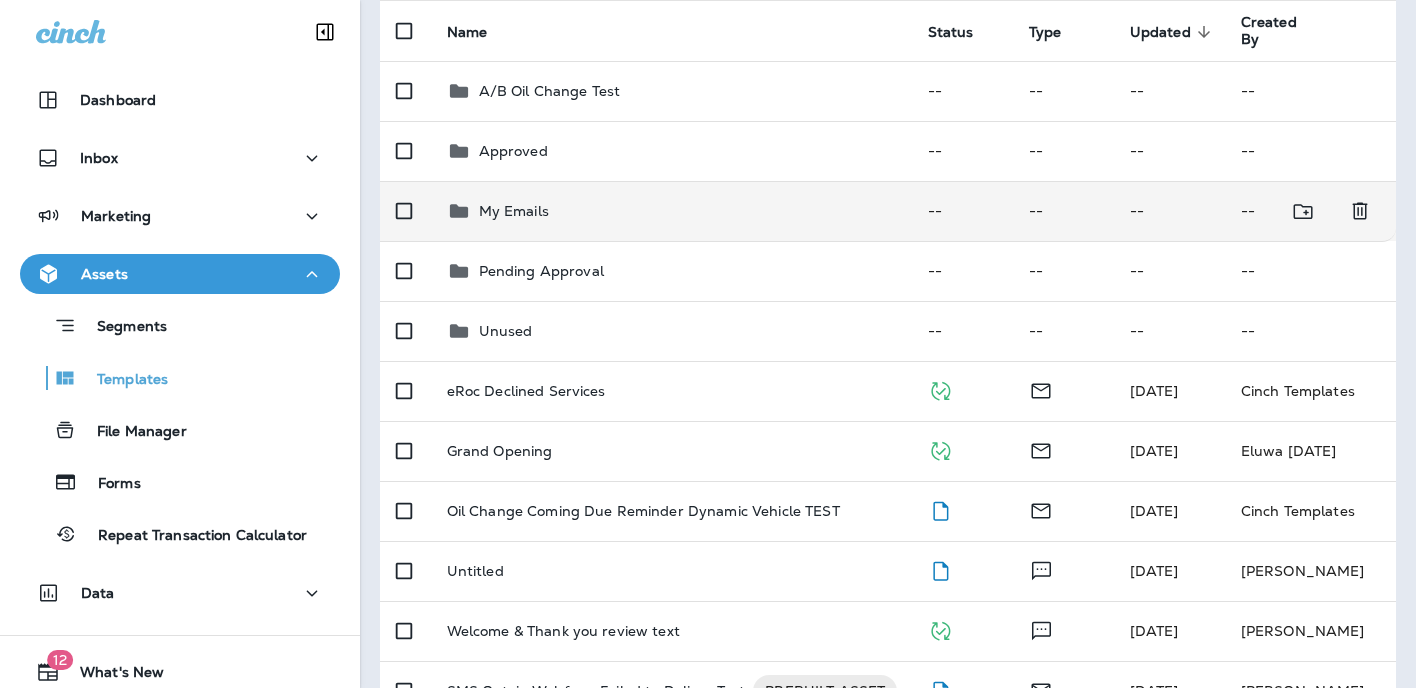 click on "My Emails" at bounding box center (514, 211) 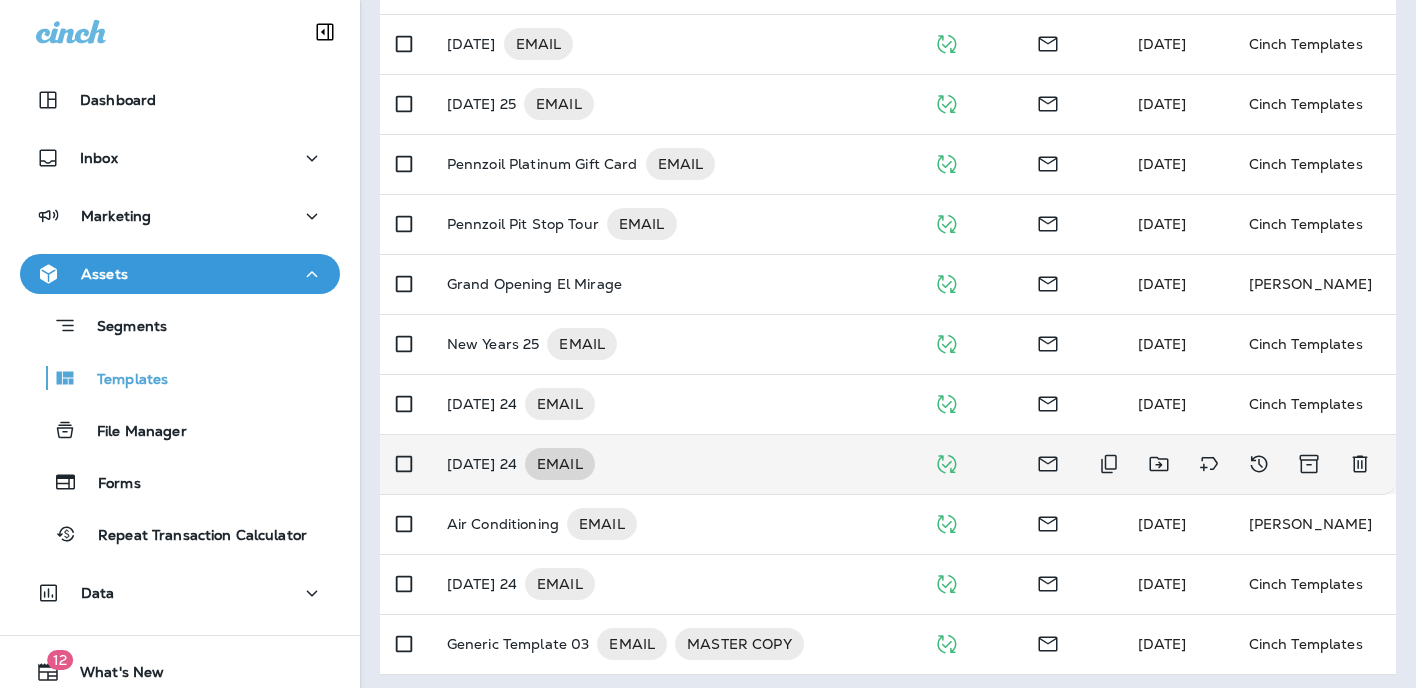 scroll, scrollTop: 313, scrollLeft: 0, axis: vertical 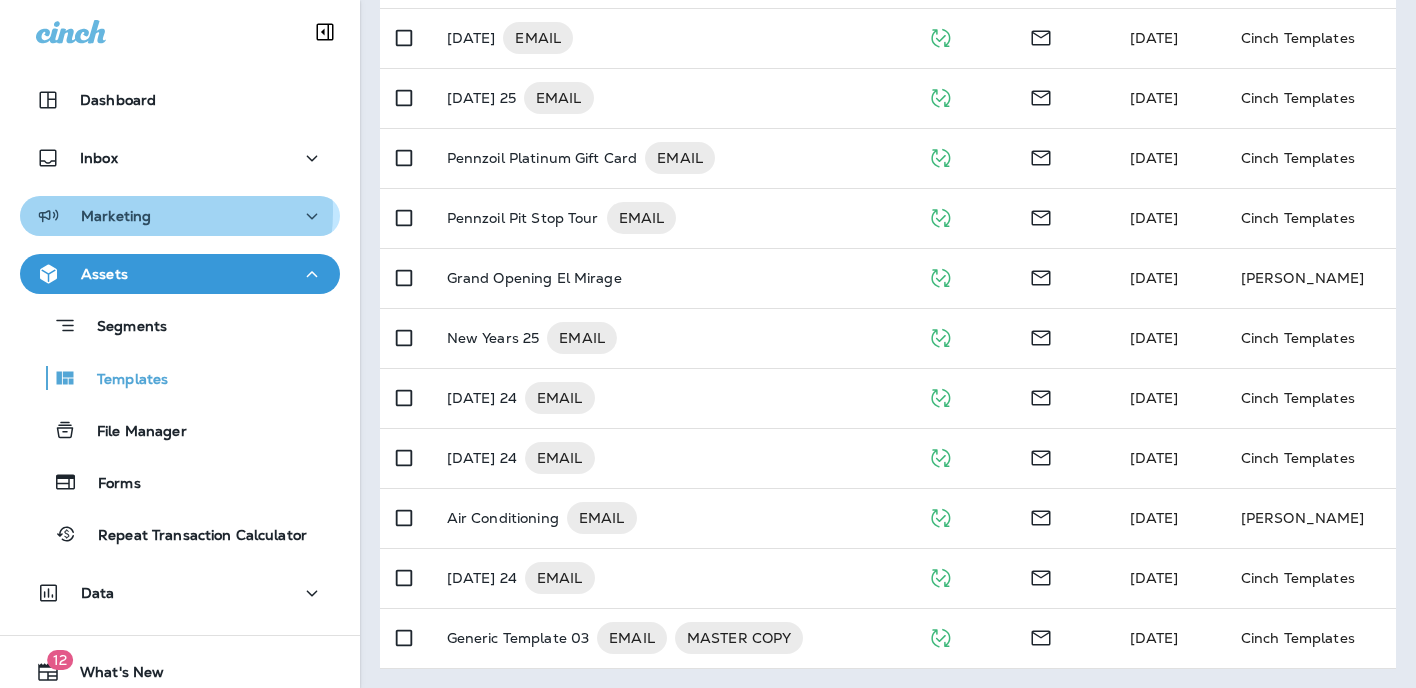click on "Marketing" at bounding box center (116, 216) 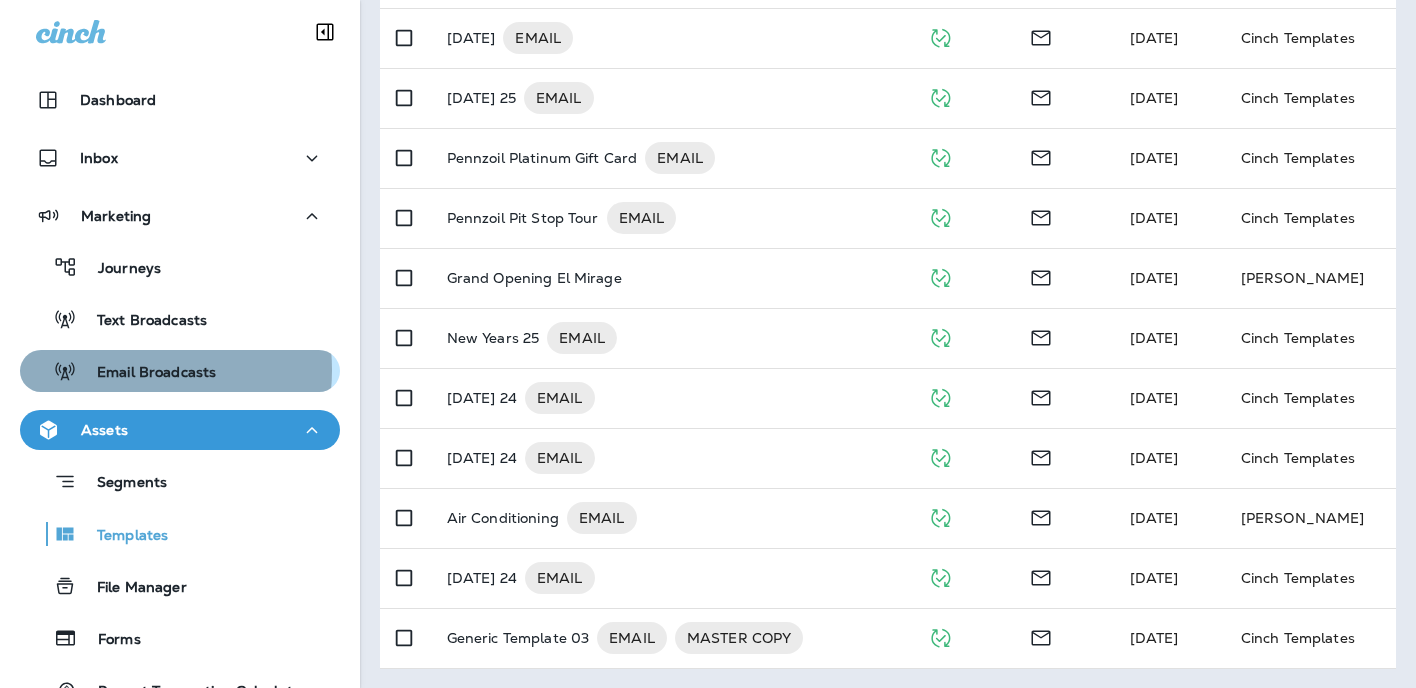 click on "Email Broadcasts" at bounding box center (146, 373) 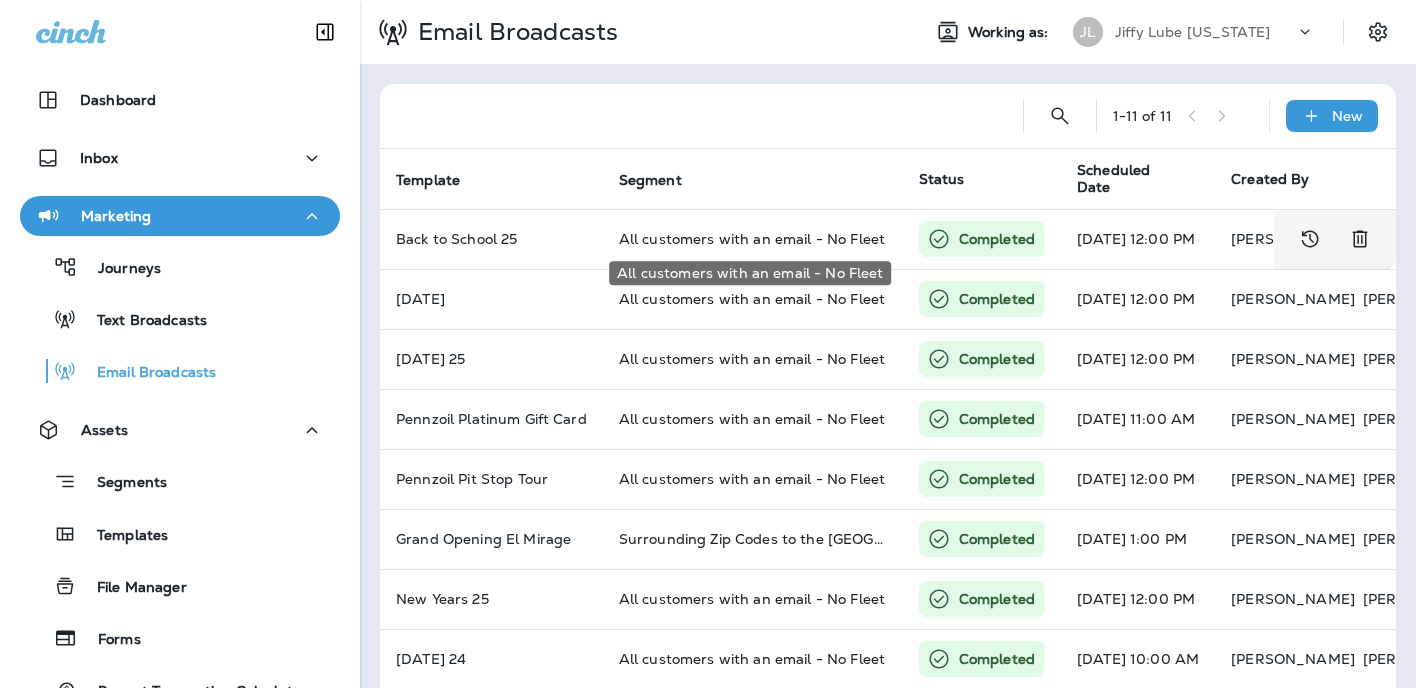 click on "All customers with an email - No Fleet" at bounding box center [750, 267] 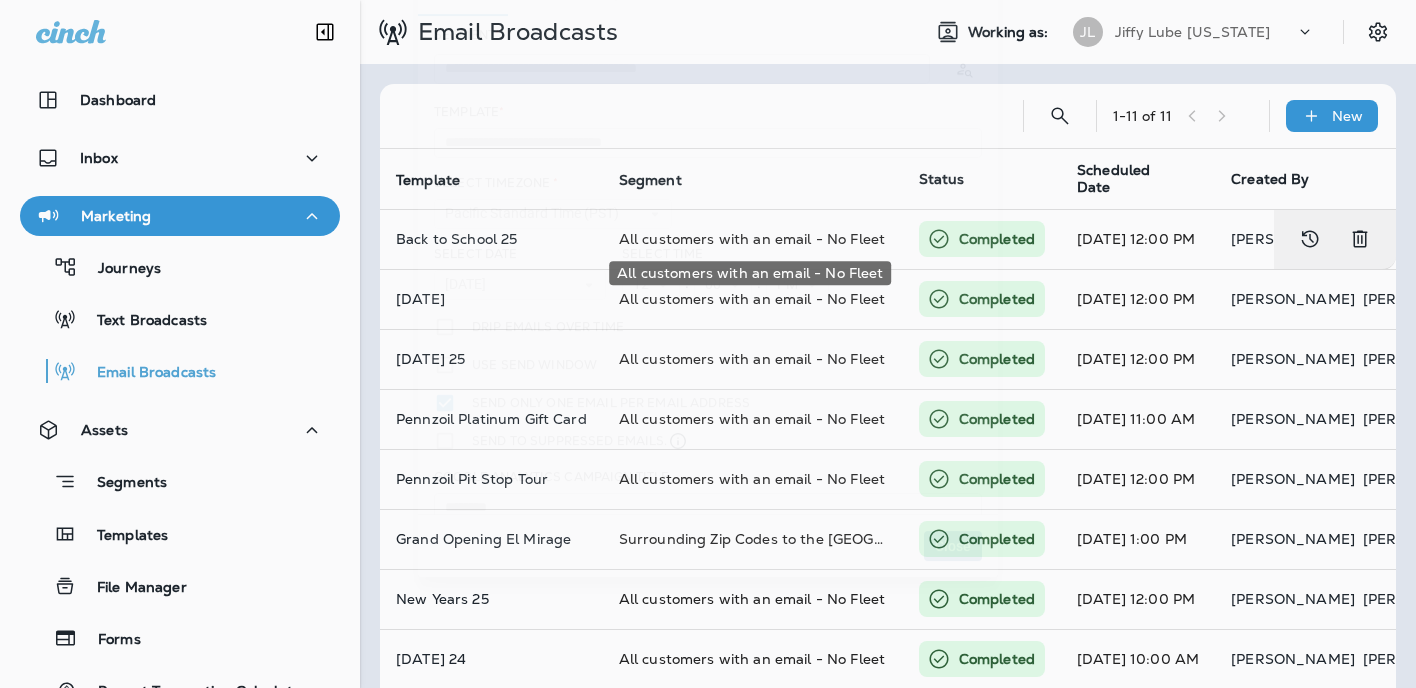 type on "**********" 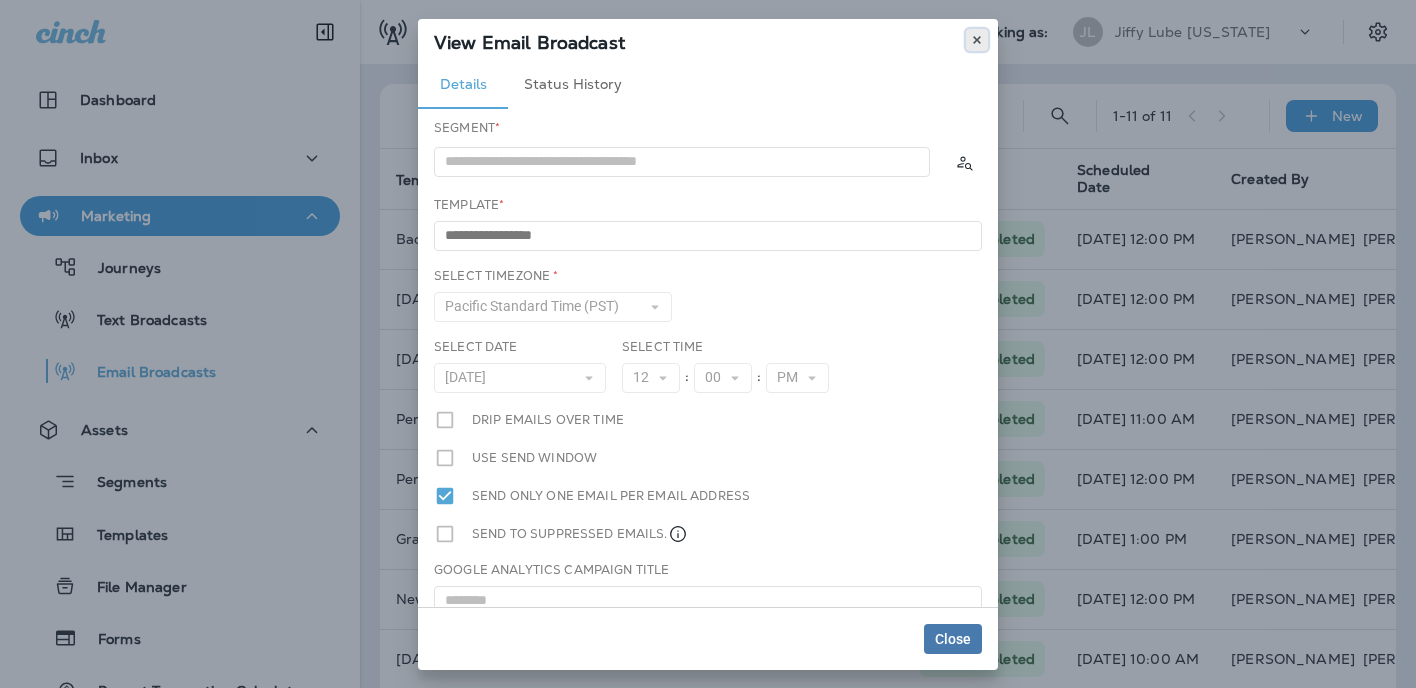 click at bounding box center [977, 40] 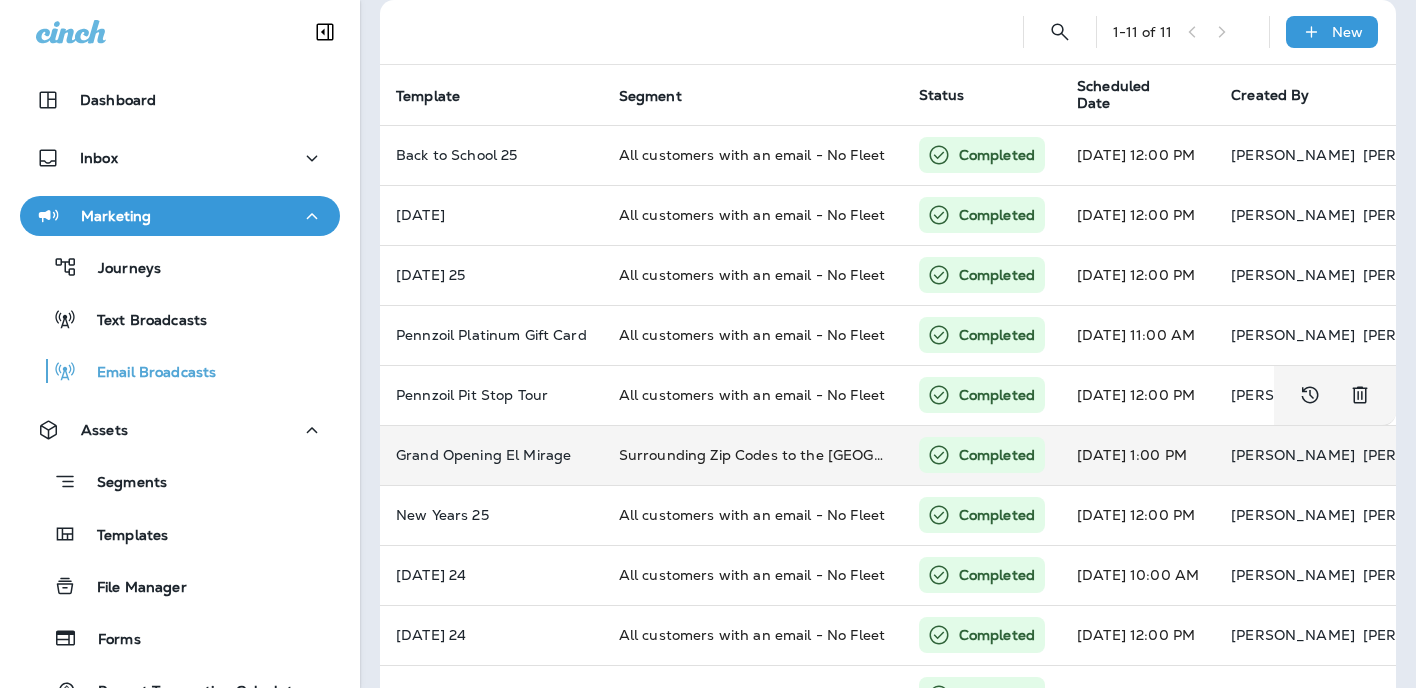 scroll, scrollTop: 216, scrollLeft: 0, axis: vertical 